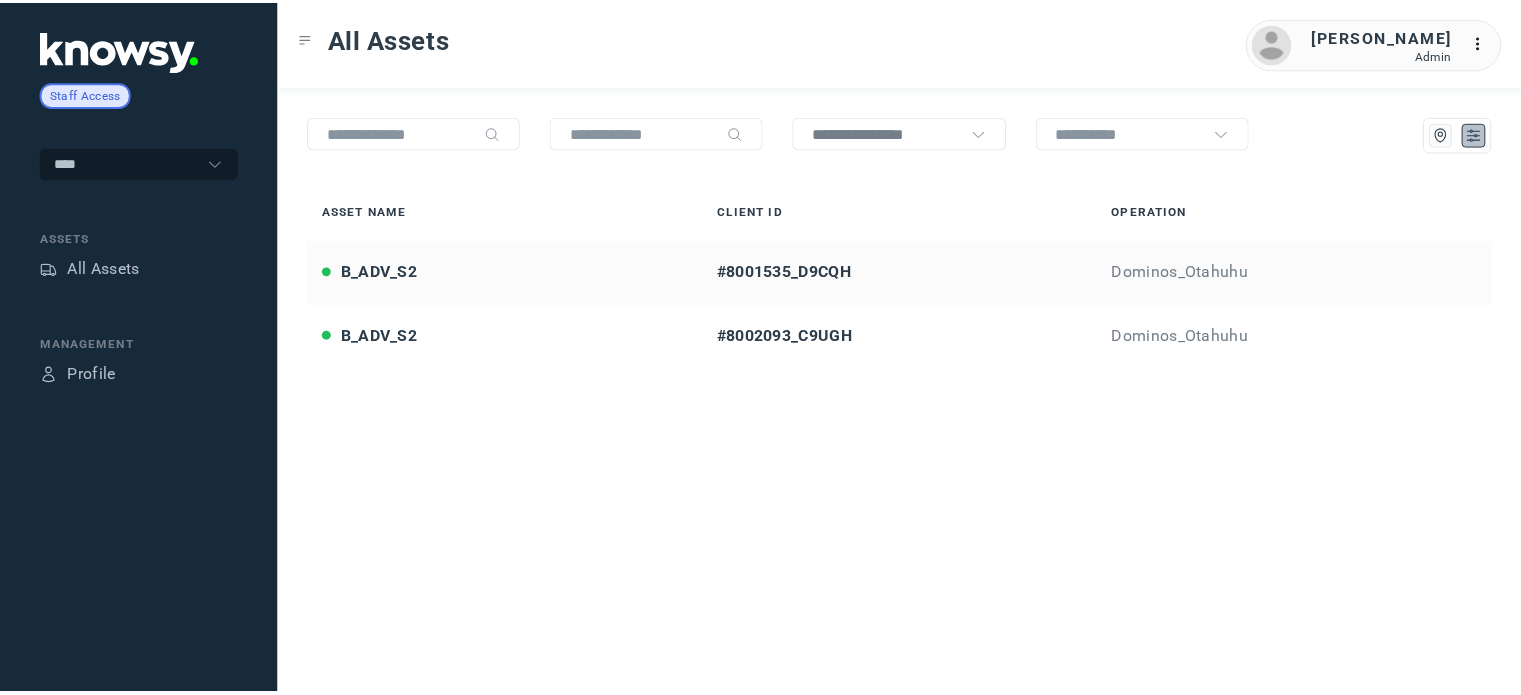 scroll, scrollTop: 0, scrollLeft: 0, axis: both 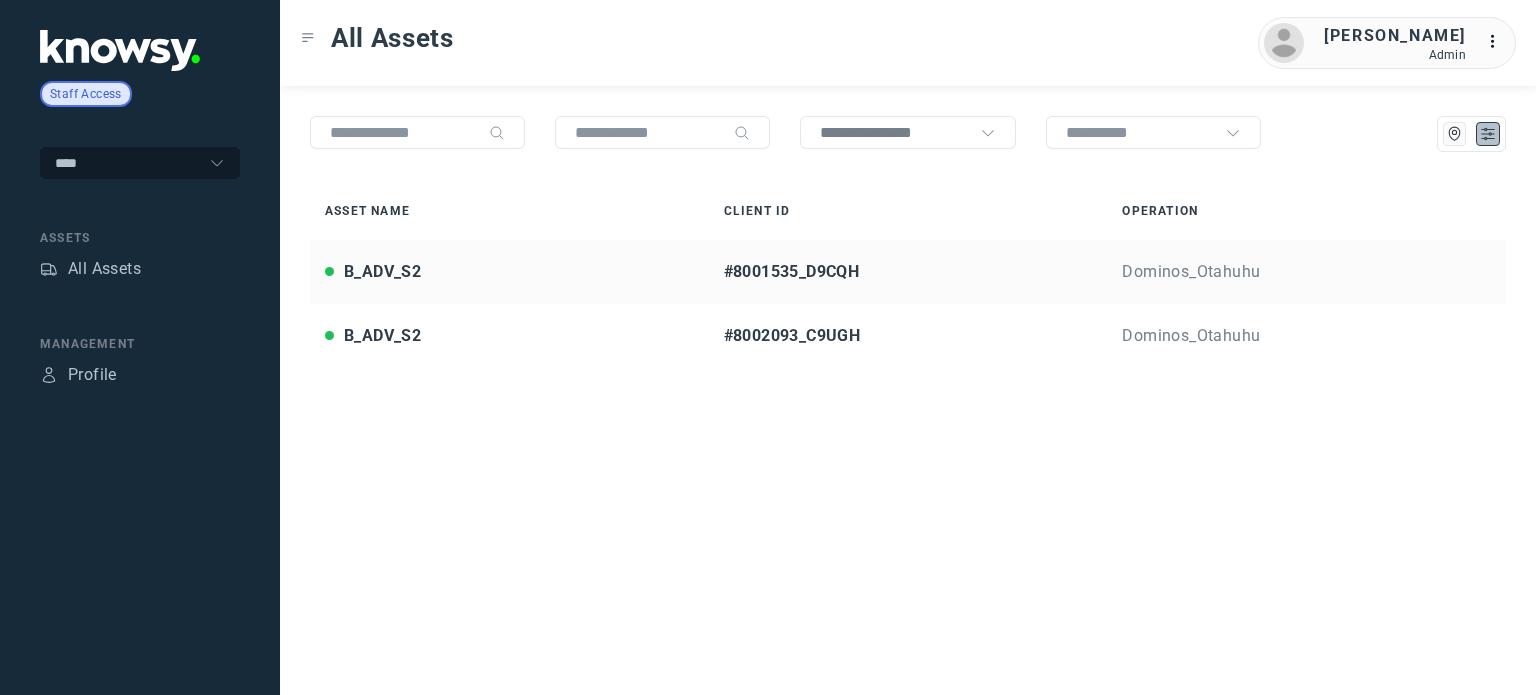 click 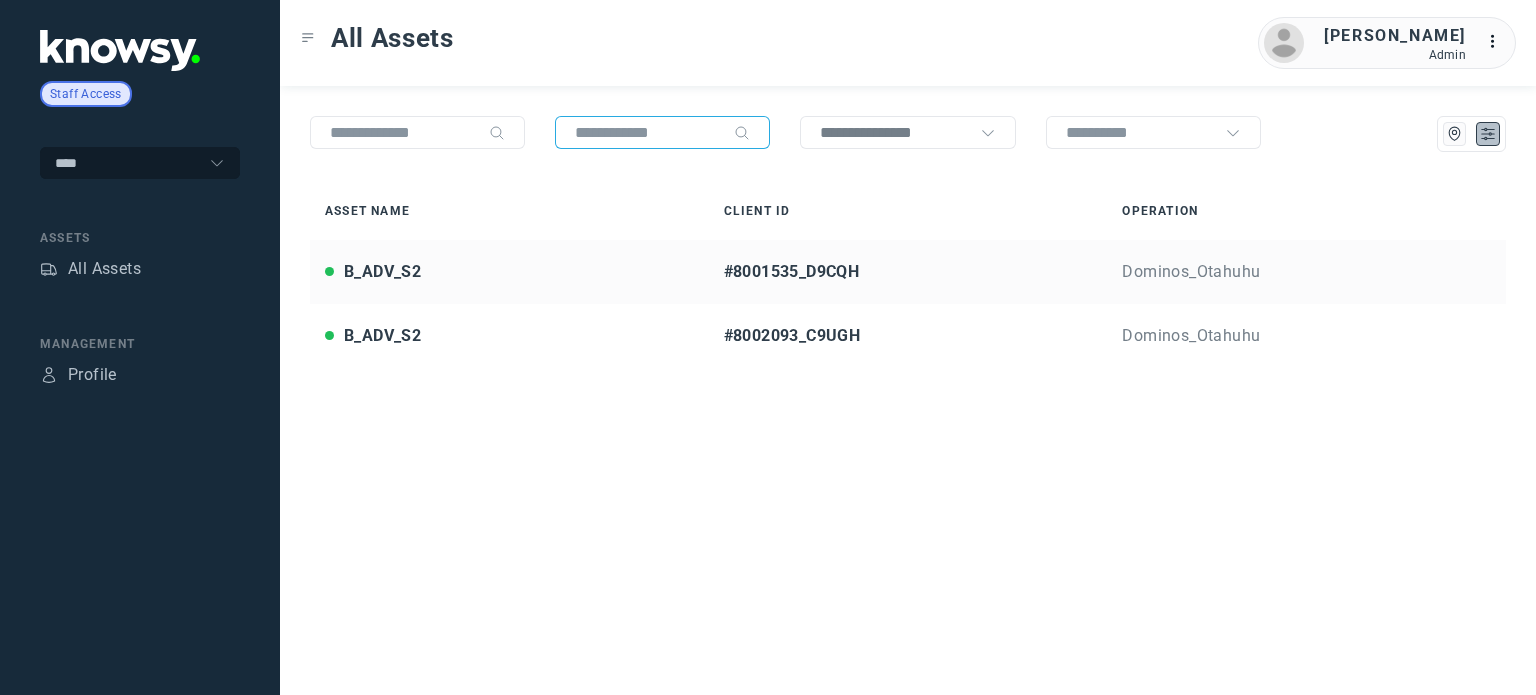 click 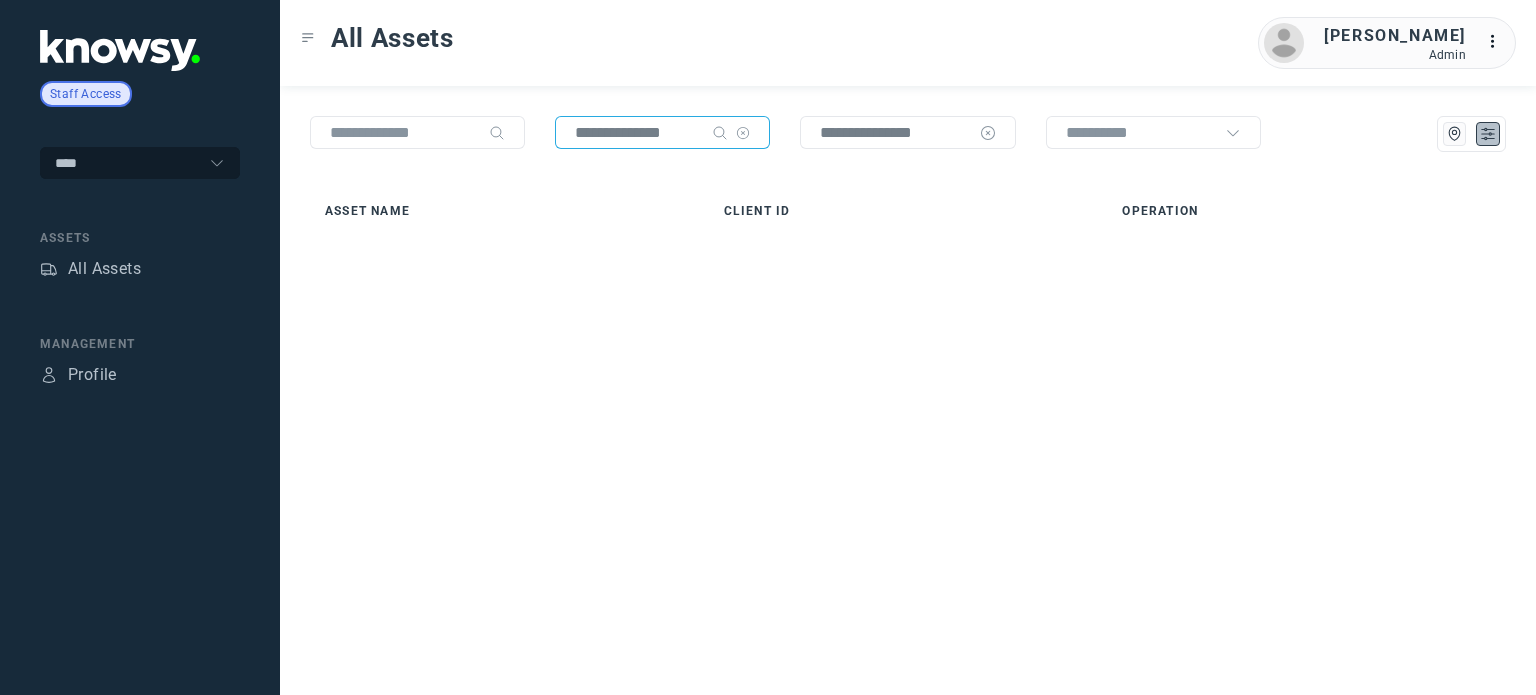 type on "**********" 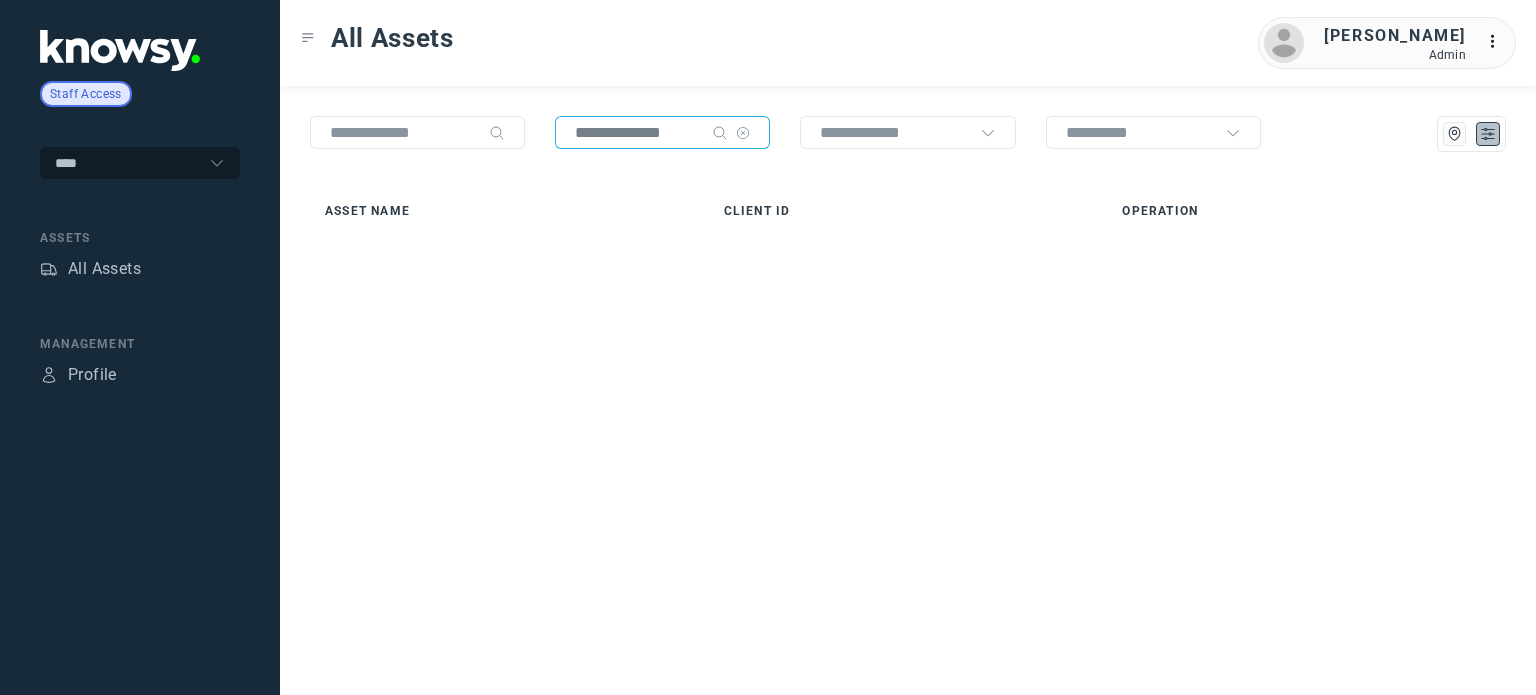 click on "**********" 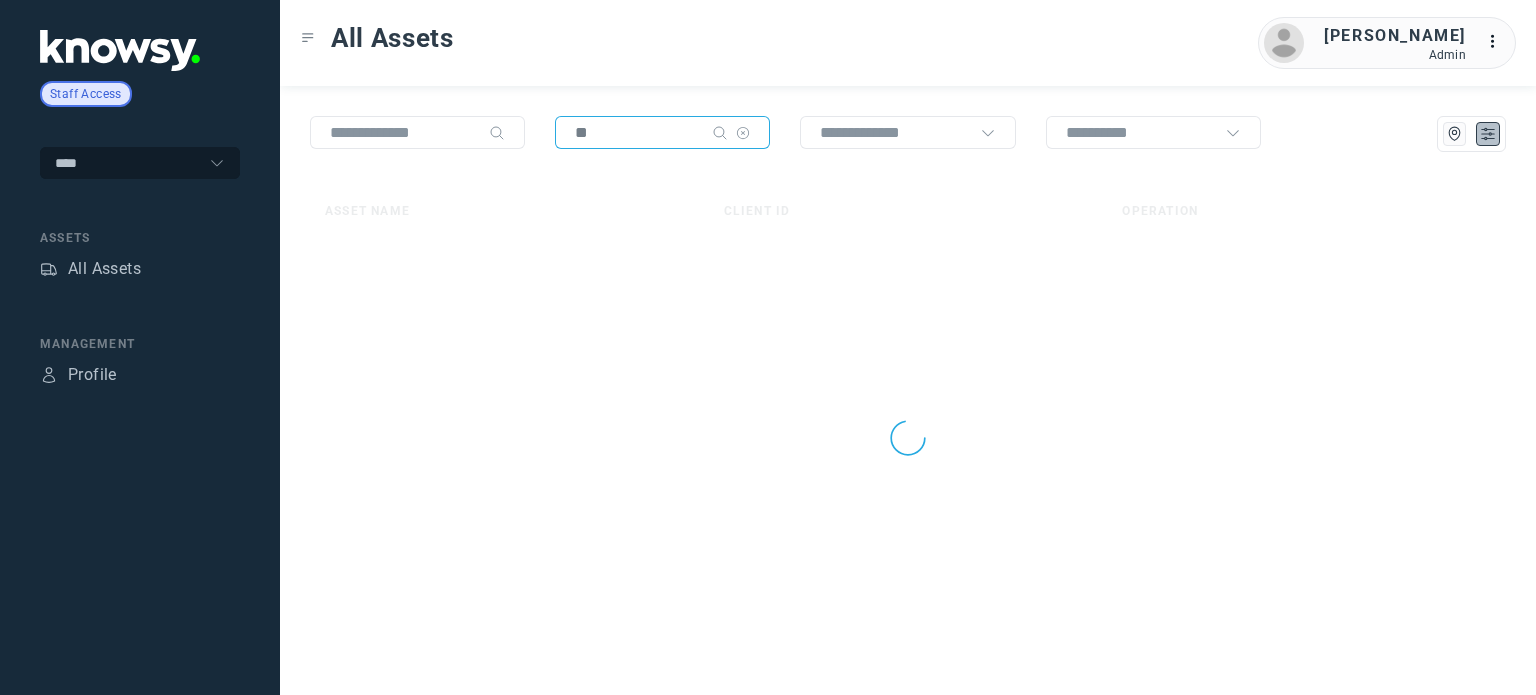 type on "*" 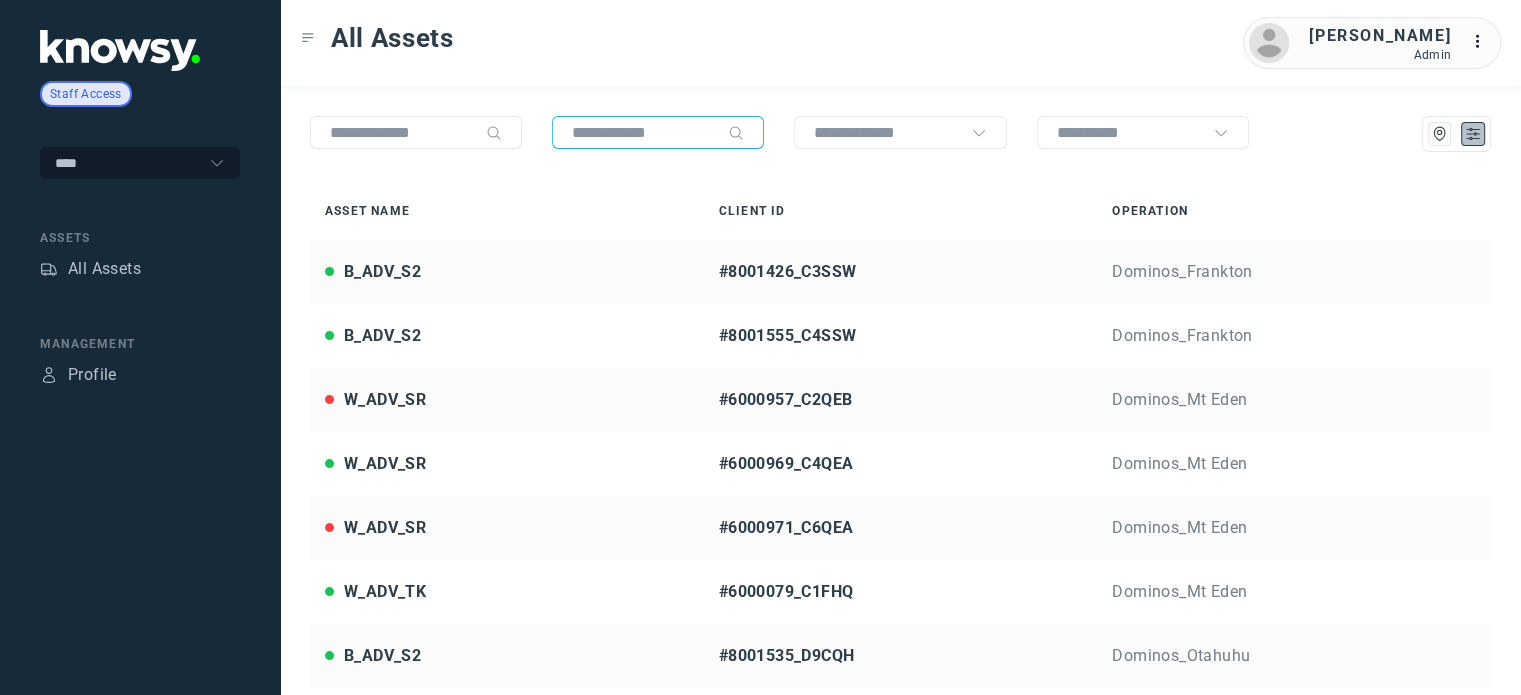 type 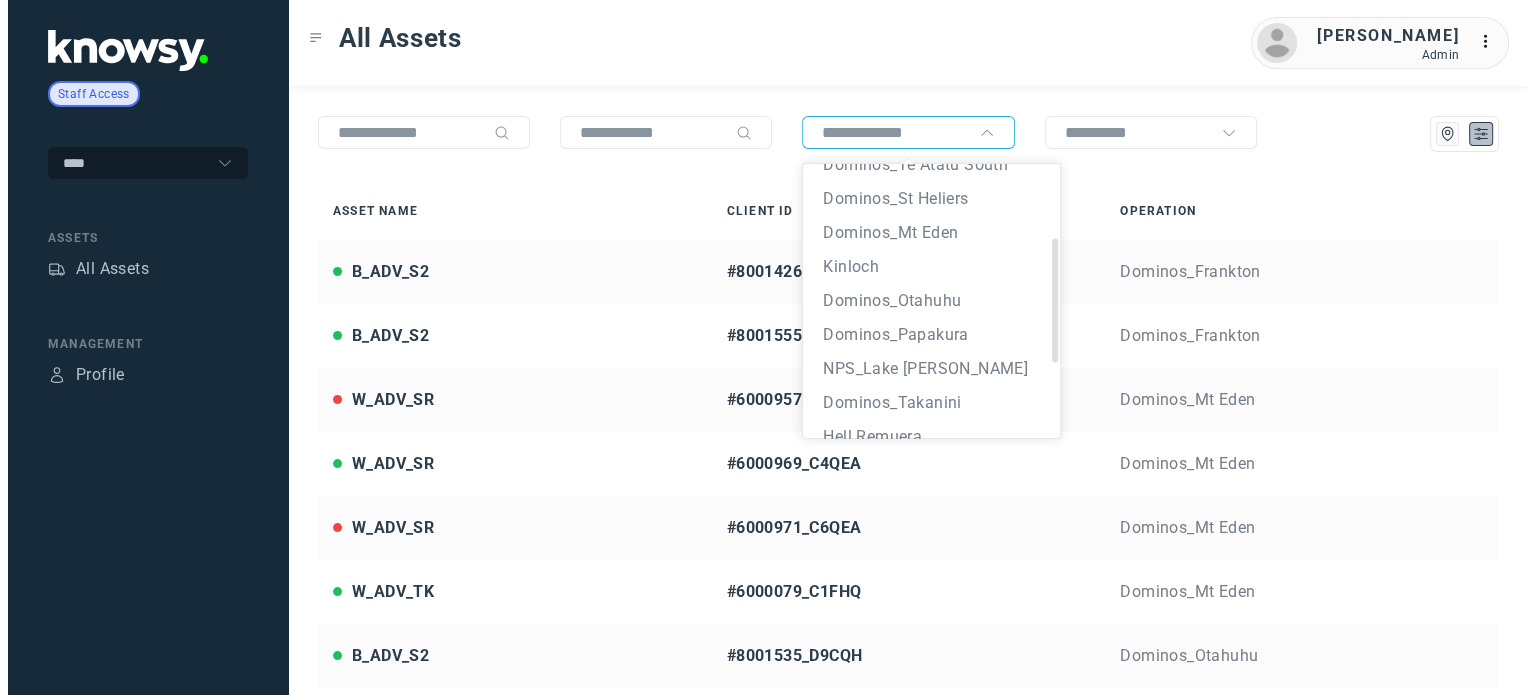 scroll, scrollTop: 130, scrollLeft: 0, axis: vertical 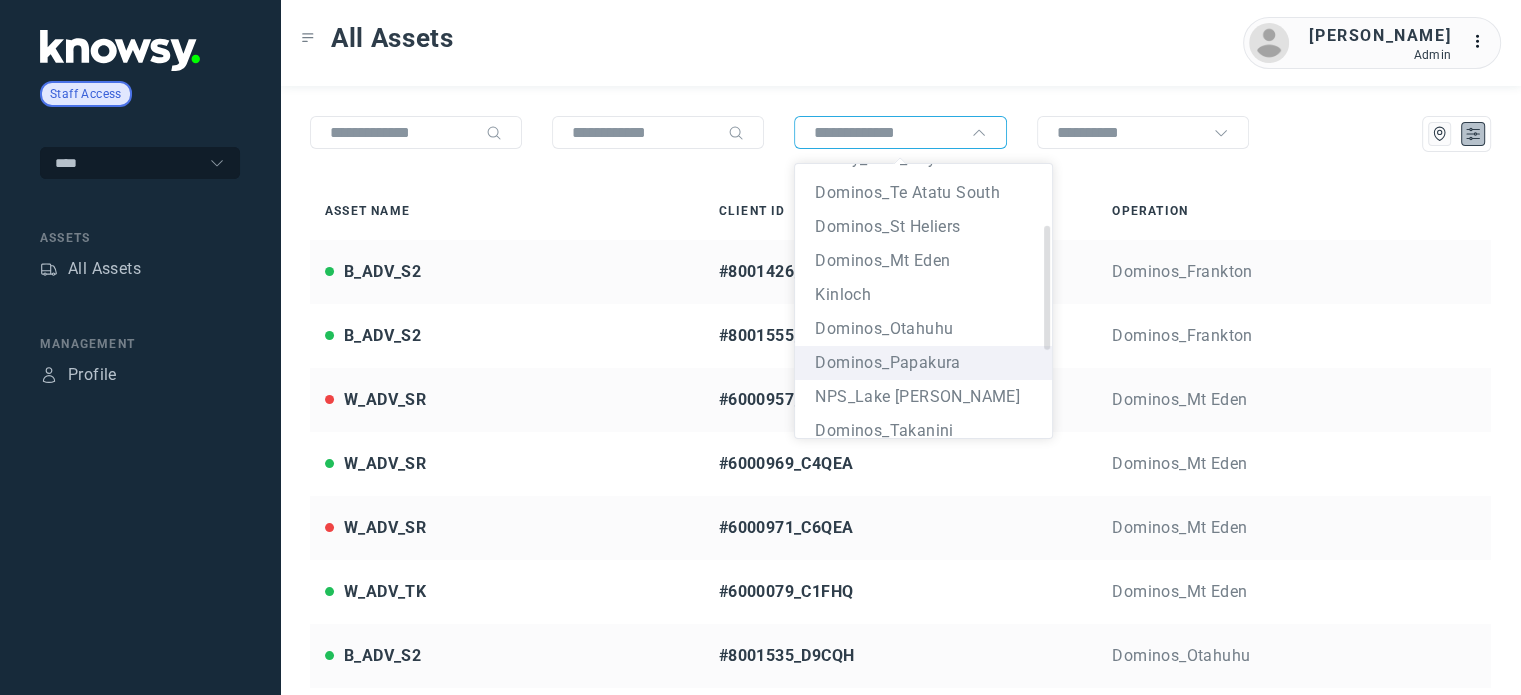click on "Dominos_Papakura" 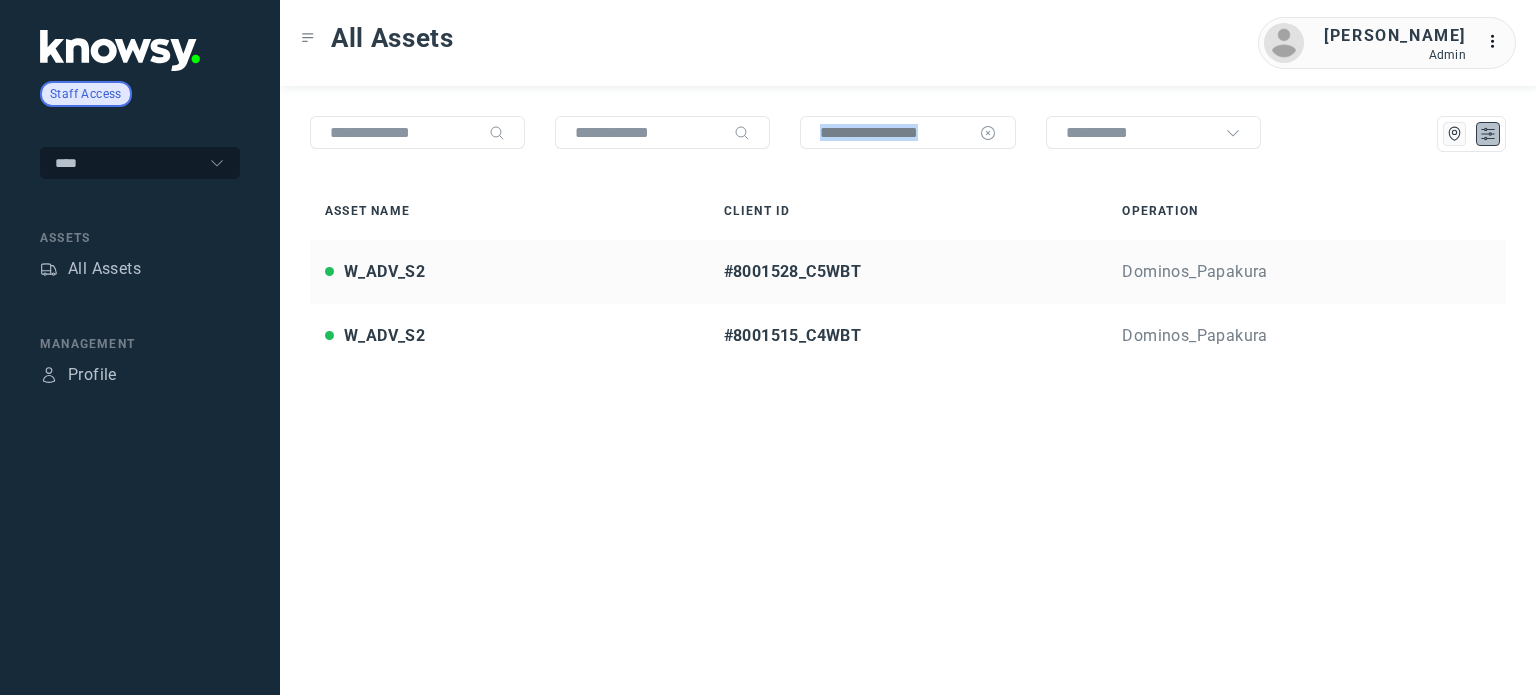 drag, startPoint x: 971, startPoint y: 135, endPoint x: 828, endPoint y: 133, distance: 143.01399 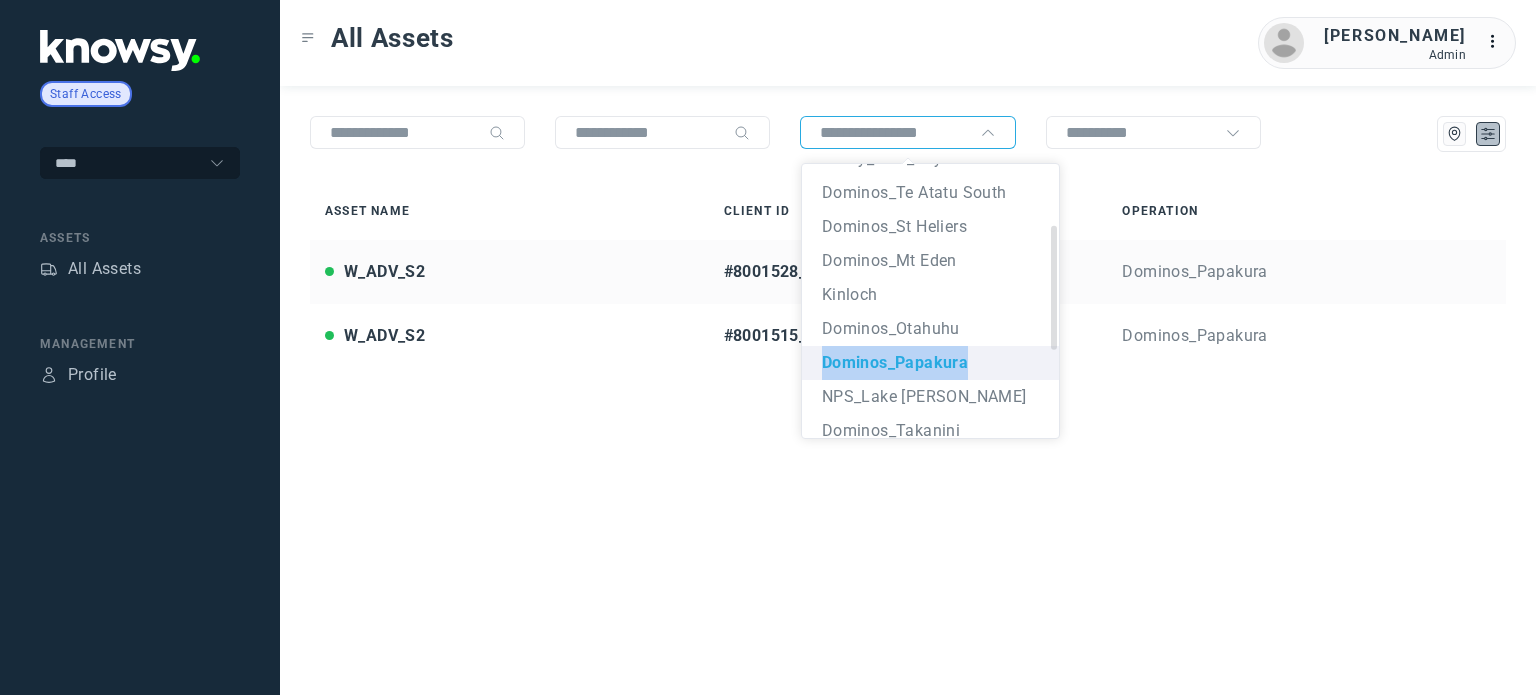 drag, startPoint x: 975, startPoint y: 363, endPoint x: 821, endPoint y: 364, distance: 154.00325 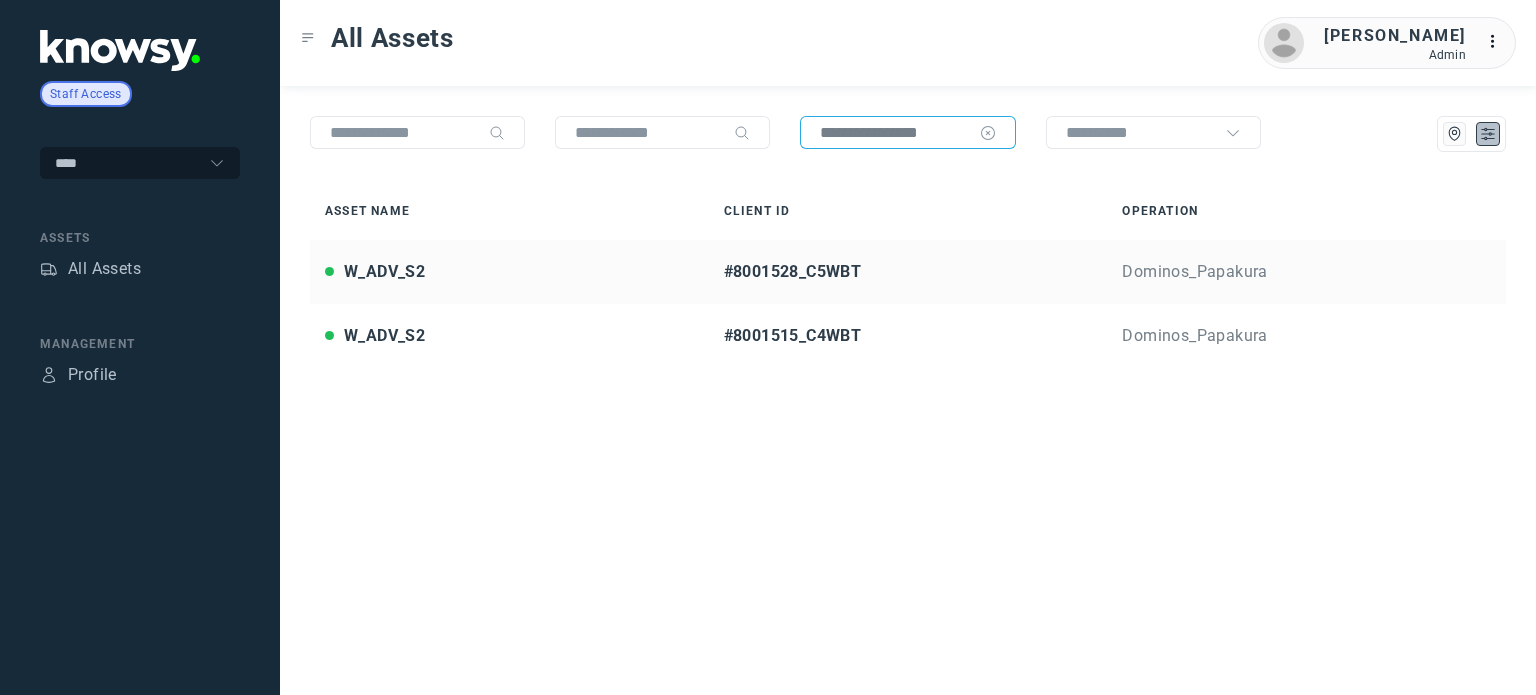 drag, startPoint x: 927, startPoint y: 135, endPoint x: 843, endPoint y: 444, distance: 320.214 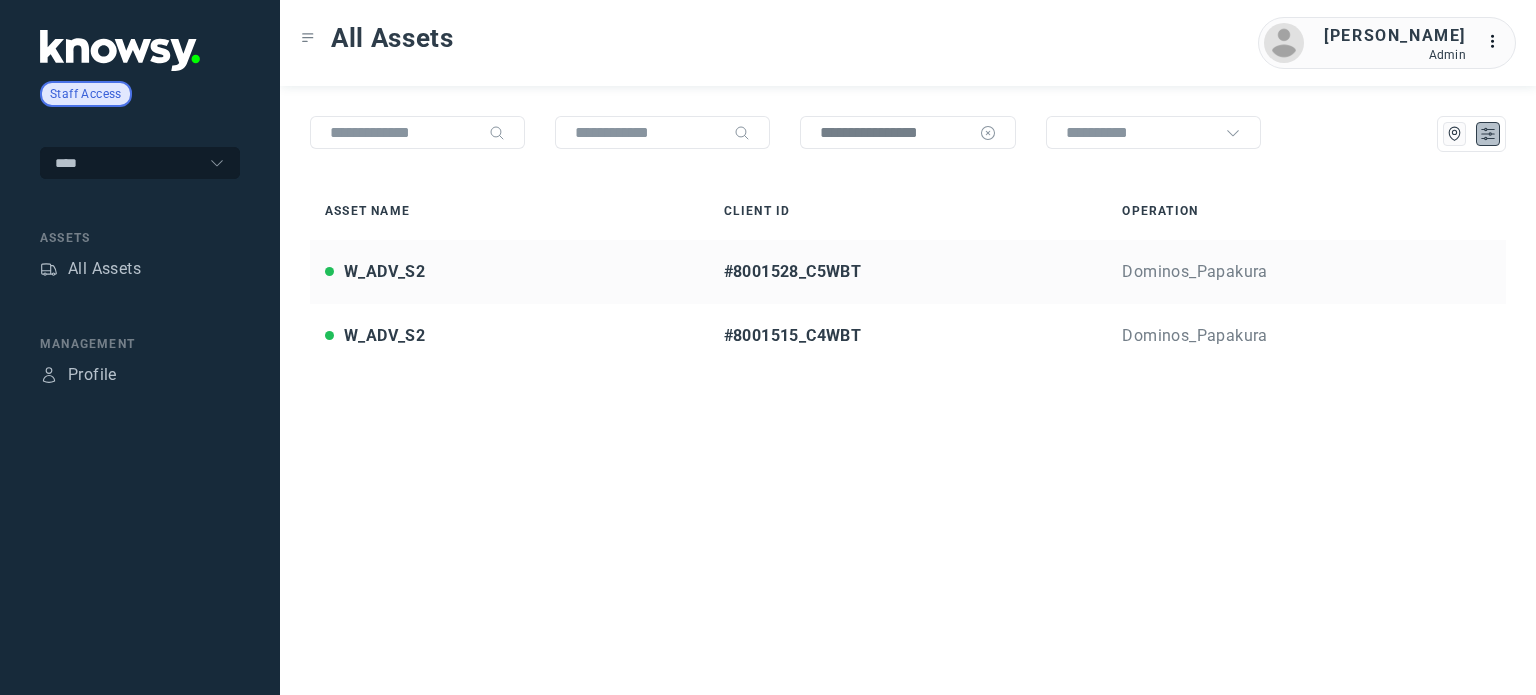 click on "**********" 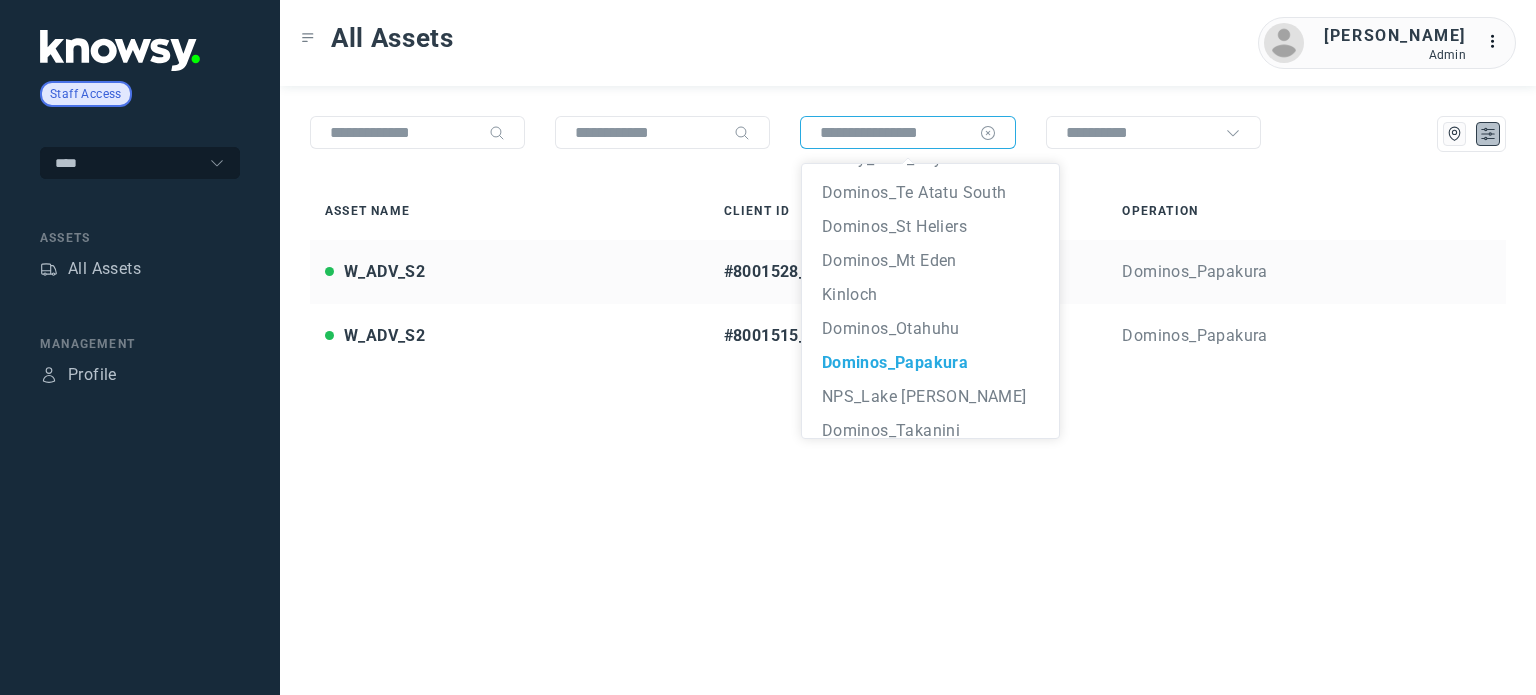 click 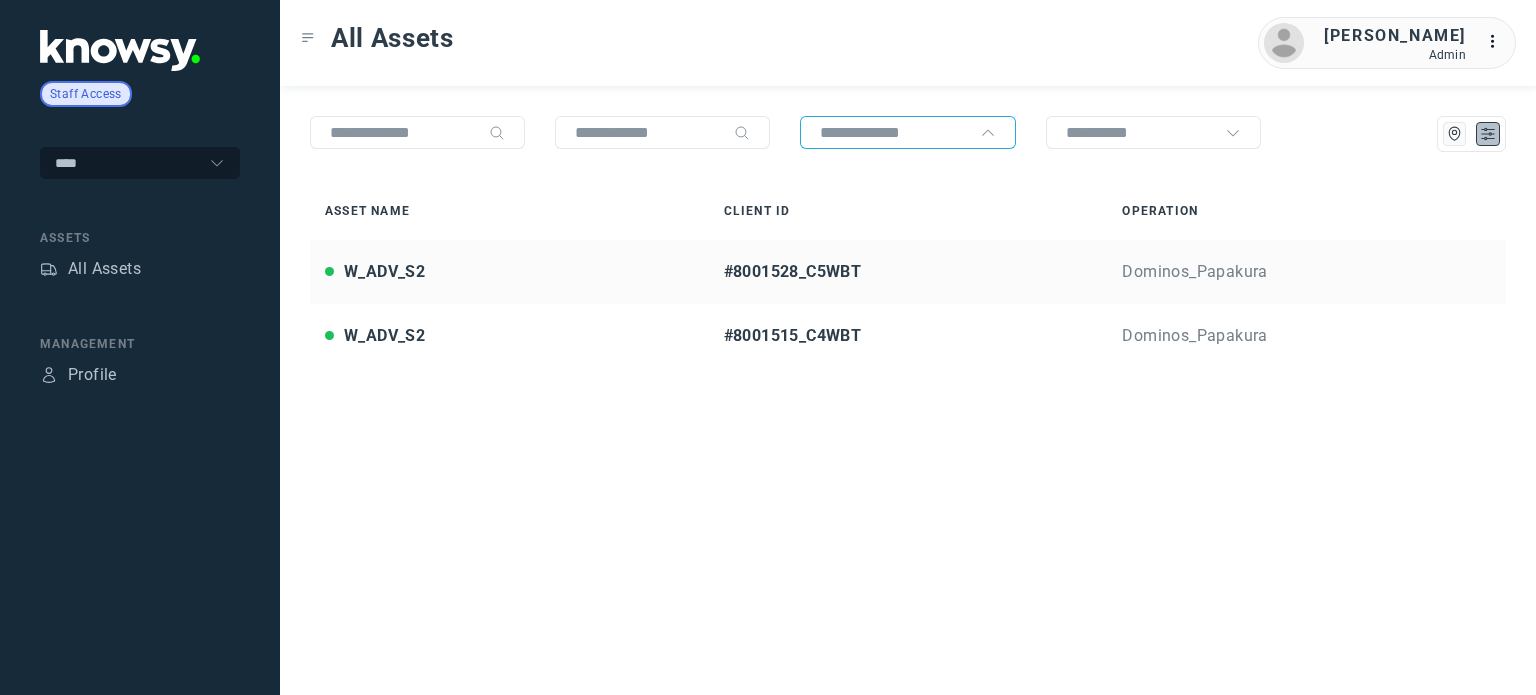 click 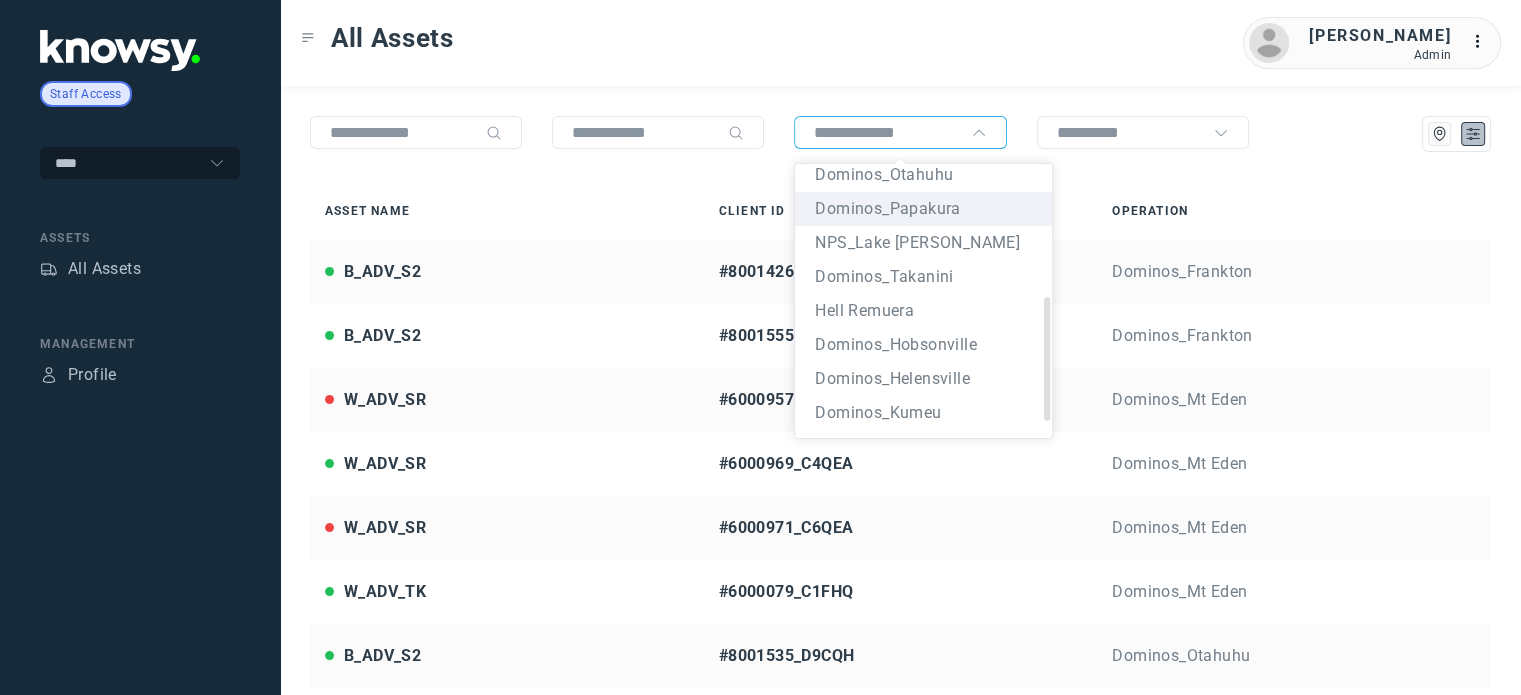 scroll, scrollTop: 276, scrollLeft: 0, axis: vertical 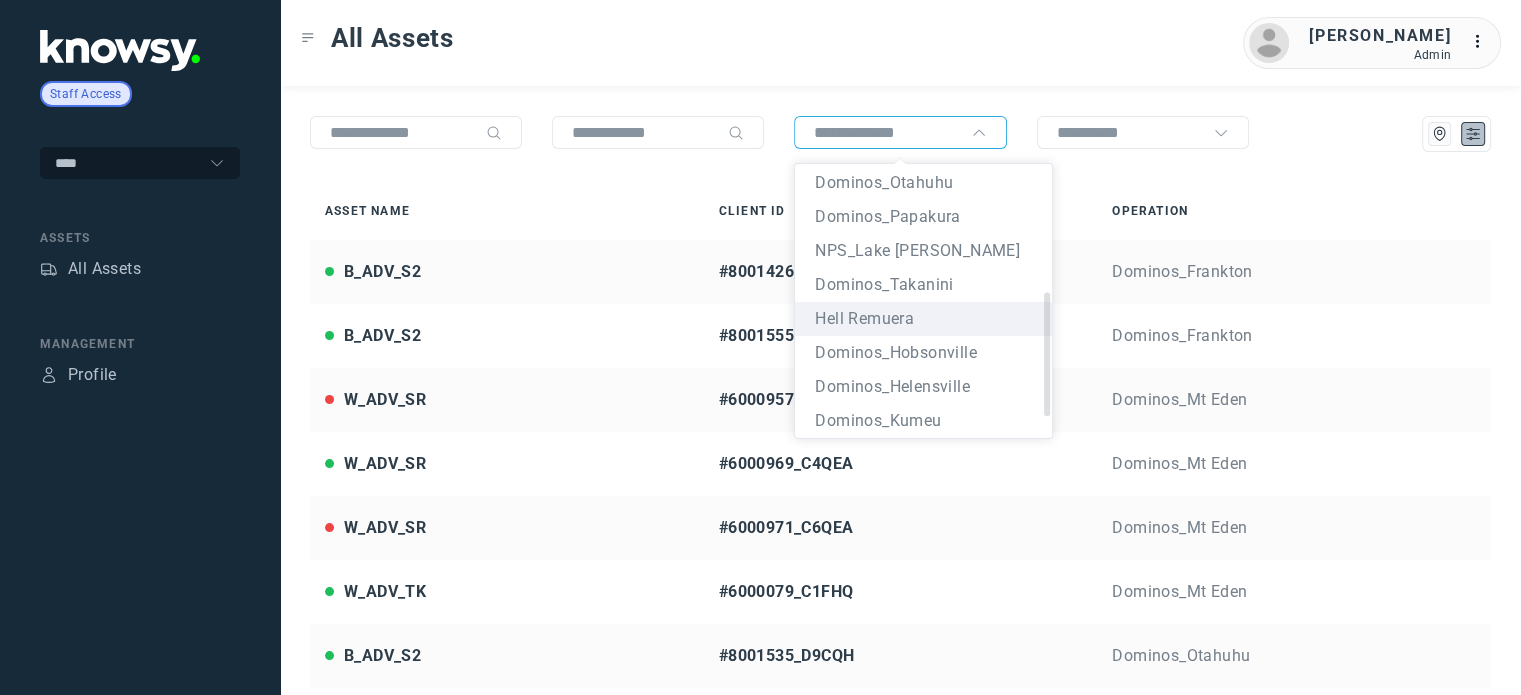 click on "Hell Remuera" 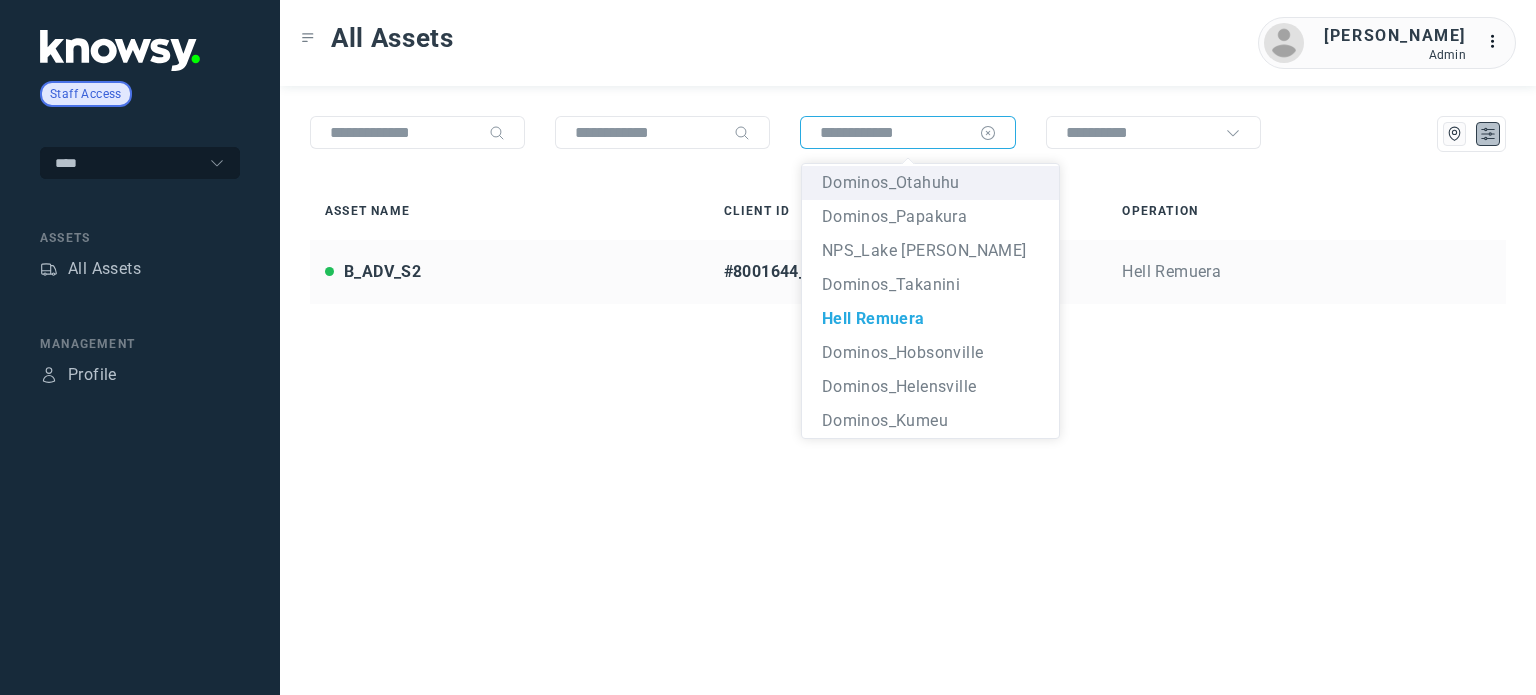 click 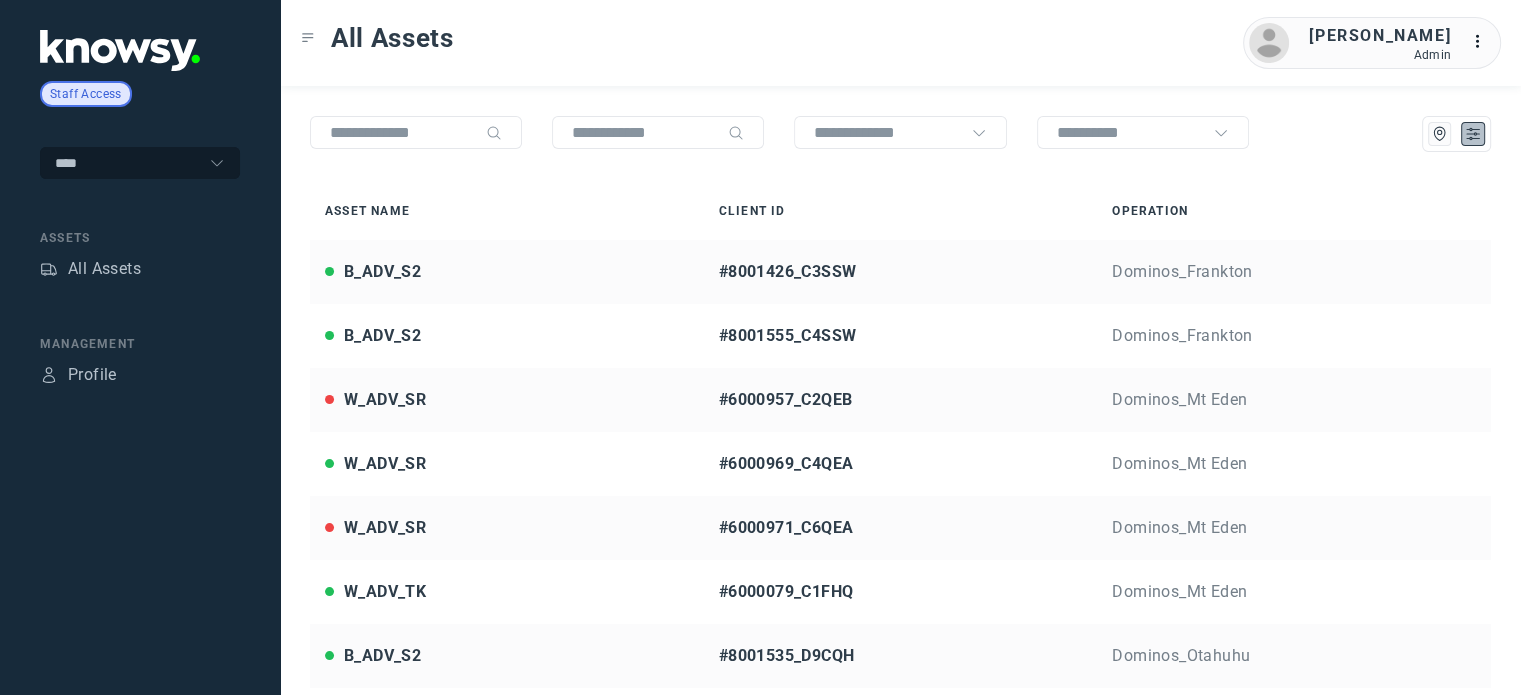 click 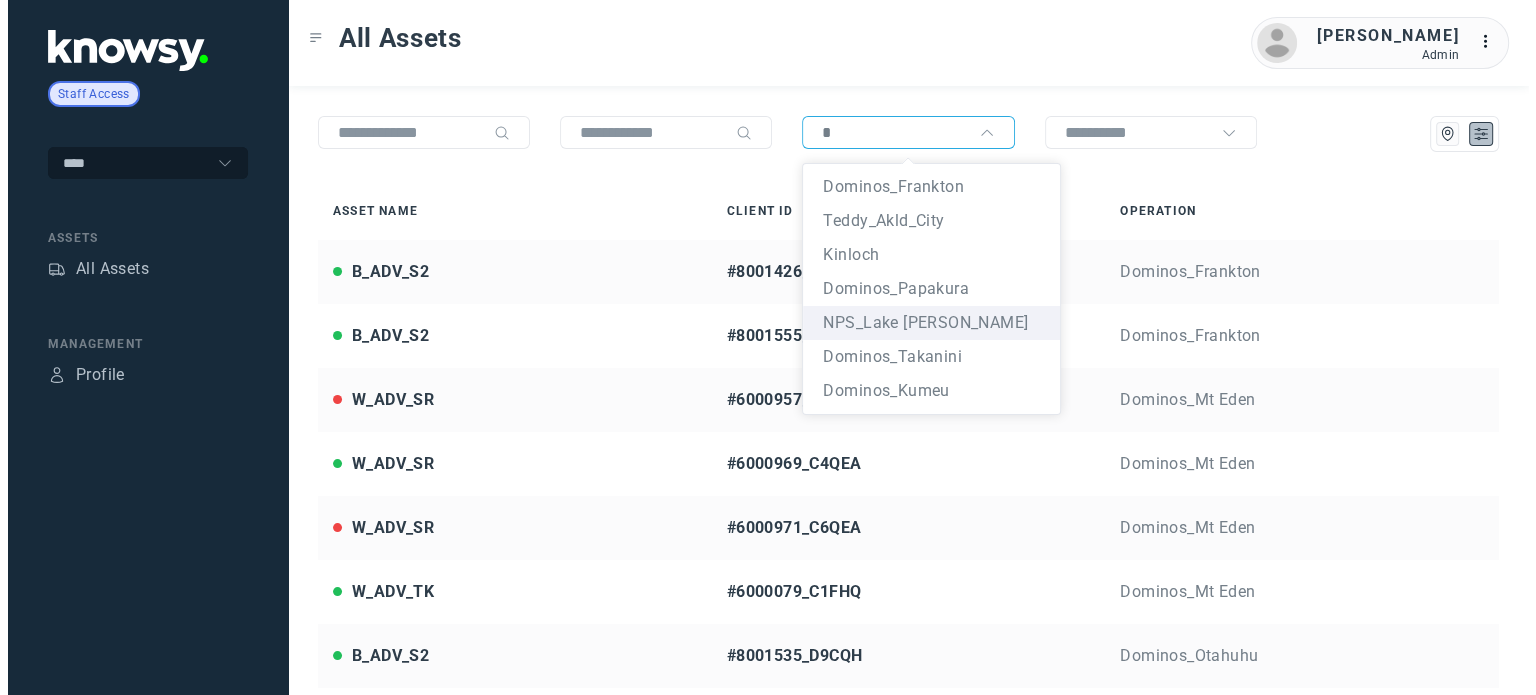 scroll, scrollTop: 0, scrollLeft: 0, axis: both 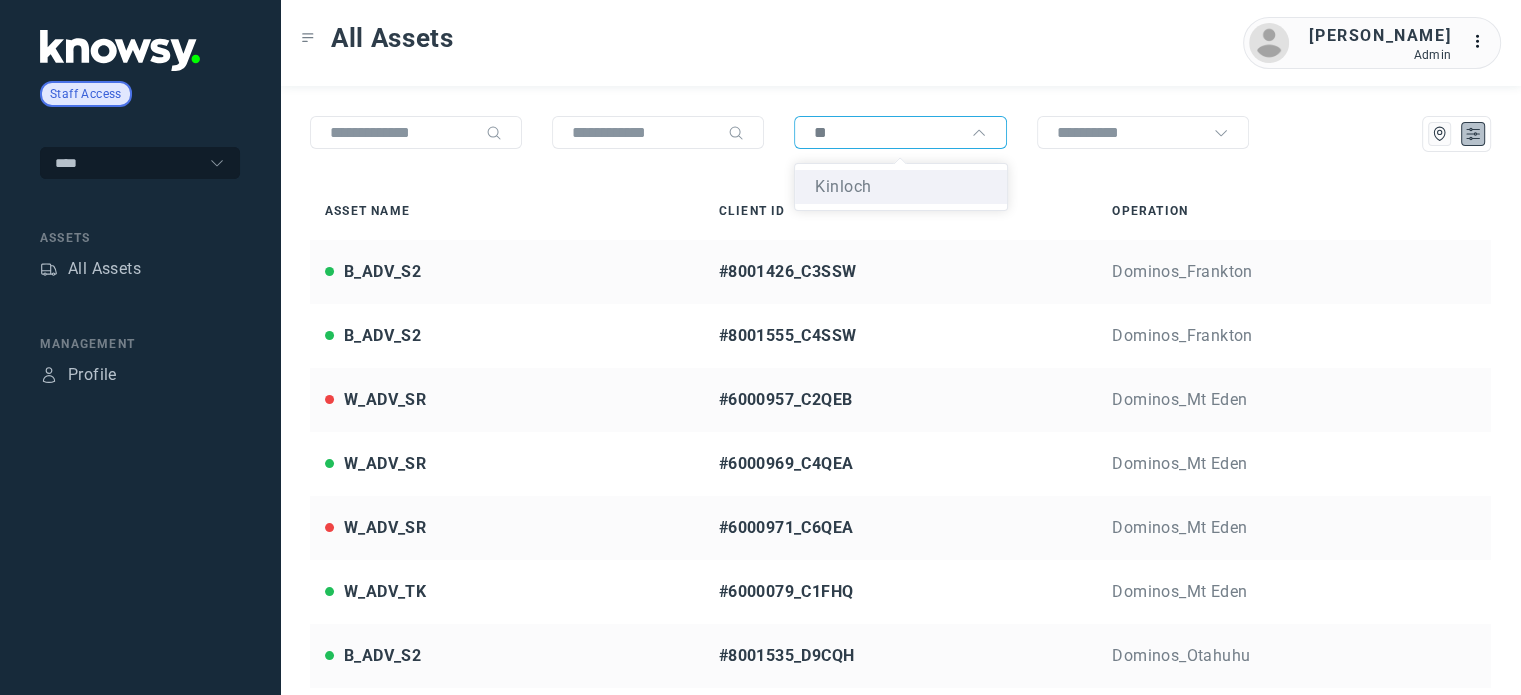 click on "Kinloch" 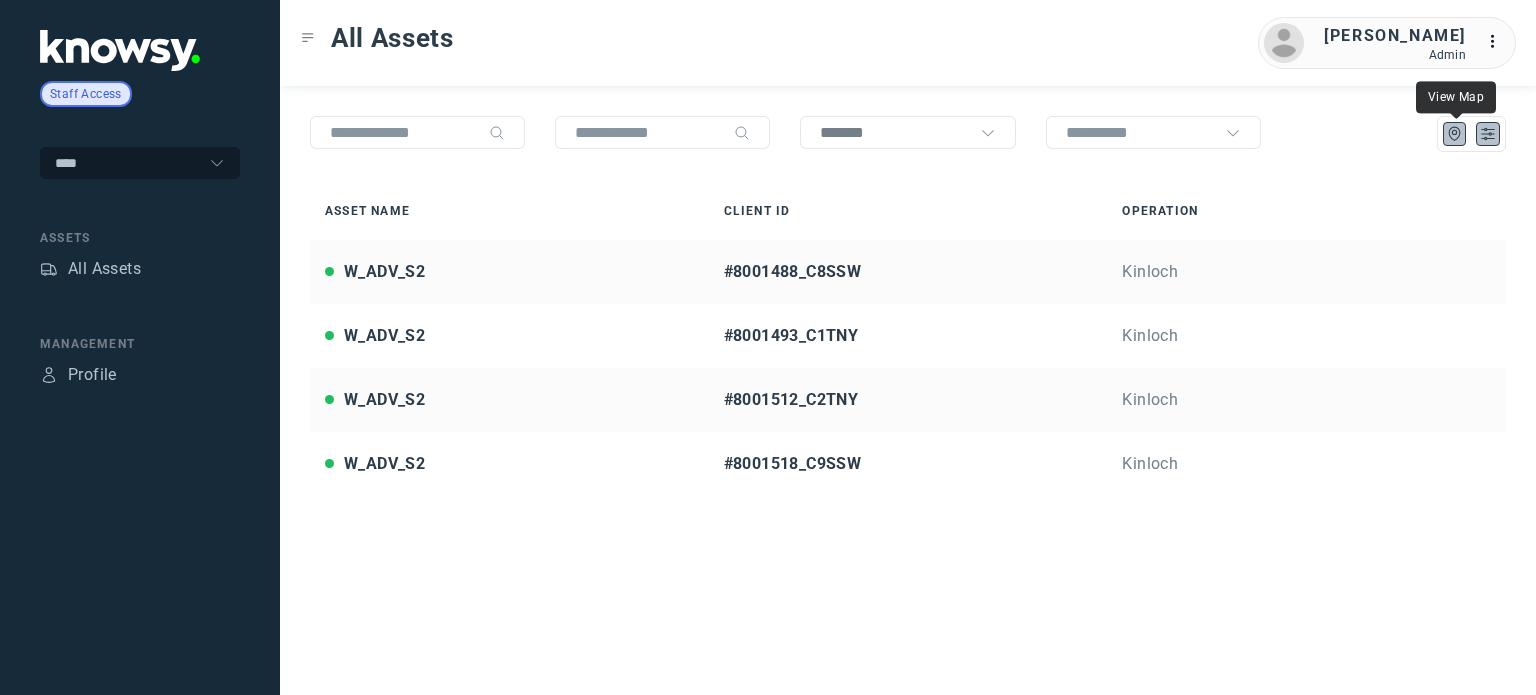 click 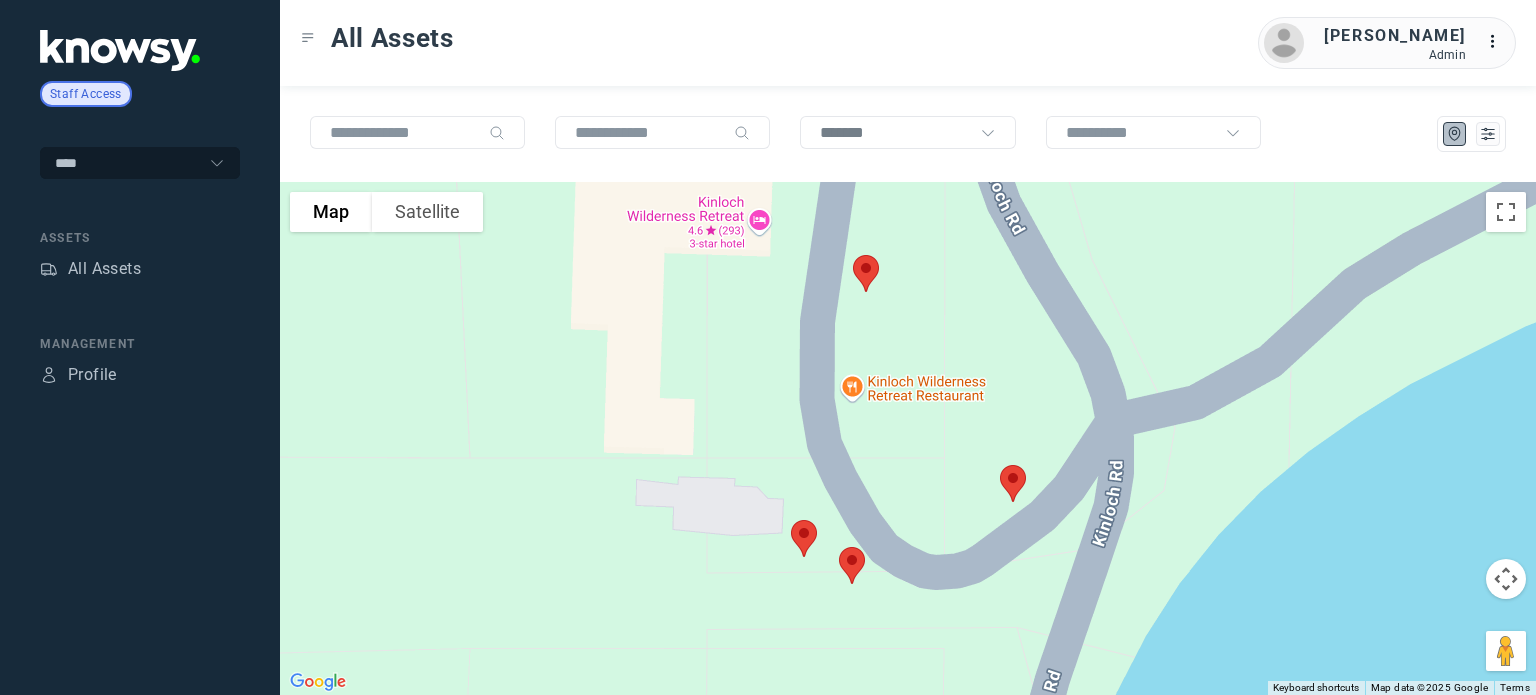 click 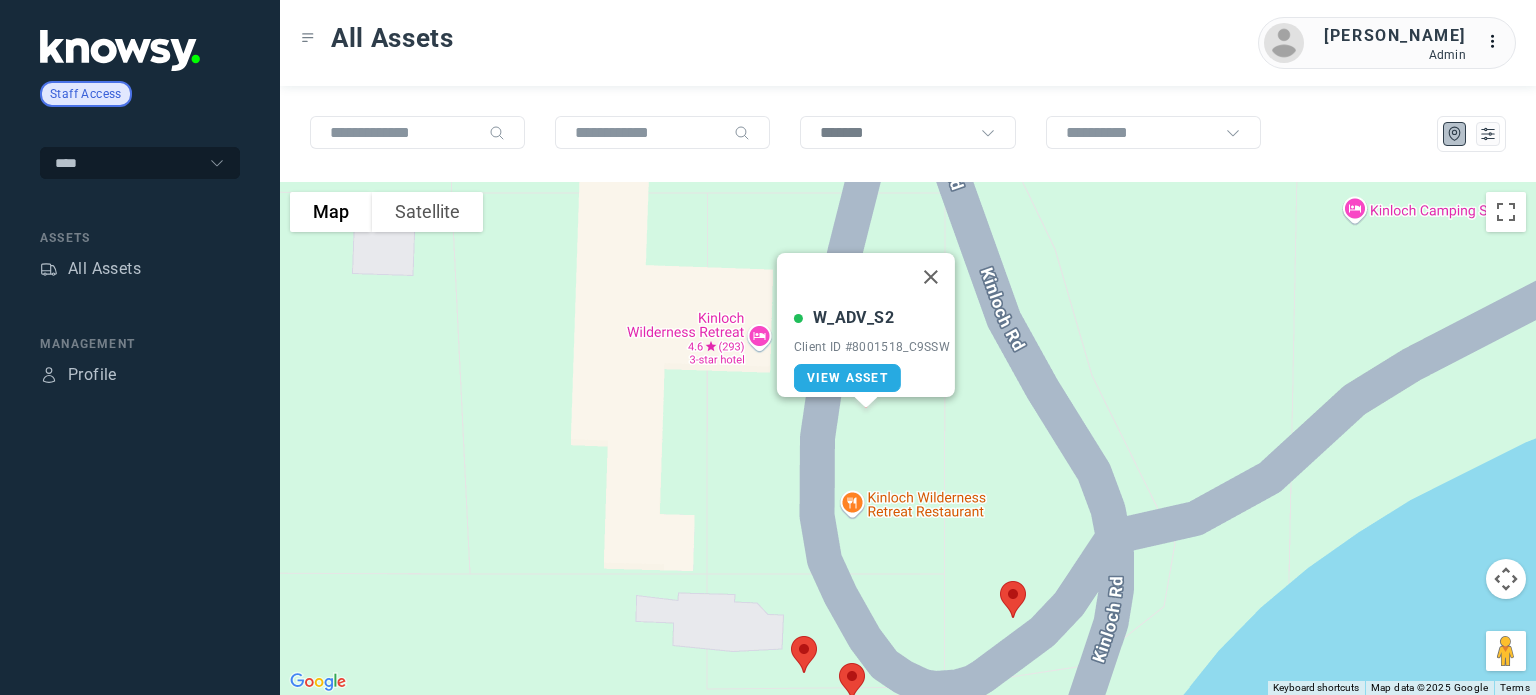 click on "View Asset" 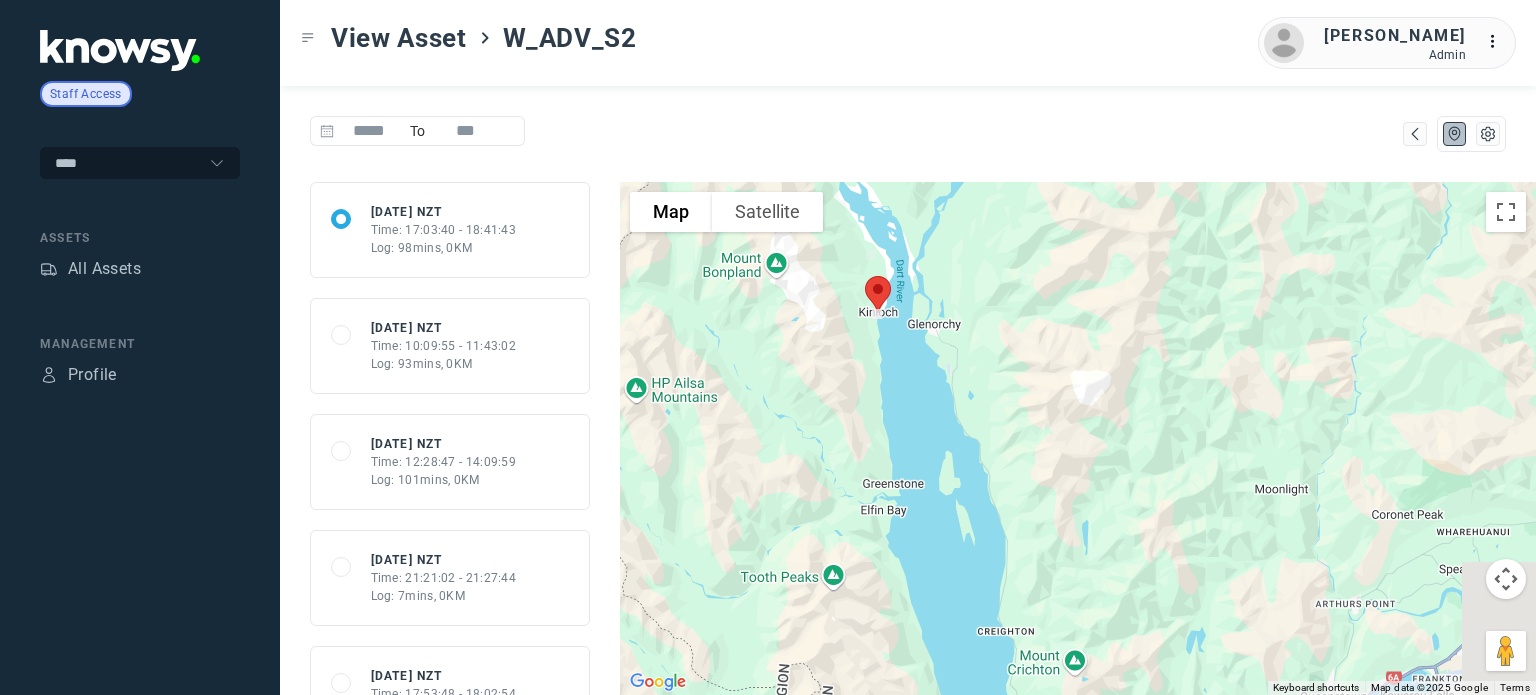 drag, startPoint x: 959, startPoint y: 549, endPoint x: 705, endPoint y: 295, distance: 359.21024 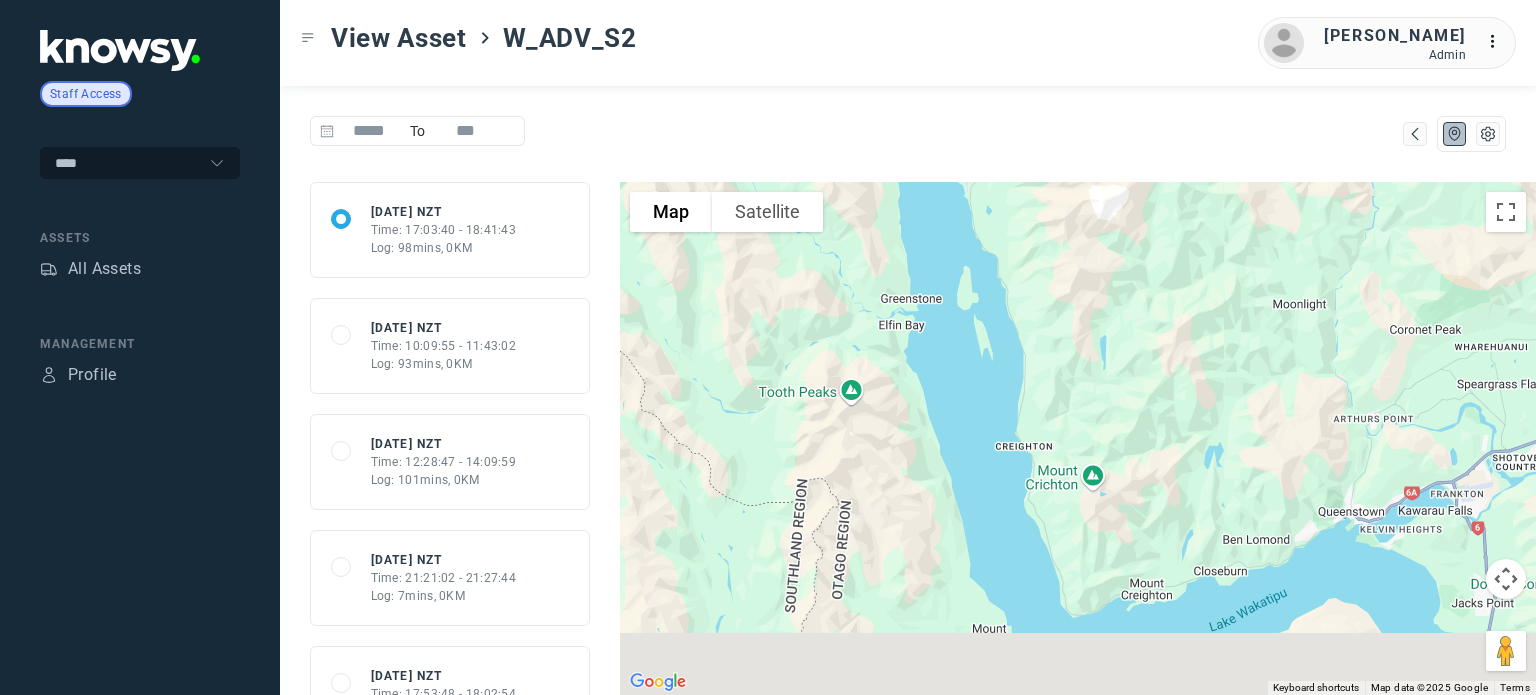 drag, startPoint x: 804, startPoint y: 442, endPoint x: 826, endPoint y: 251, distance: 192.26285 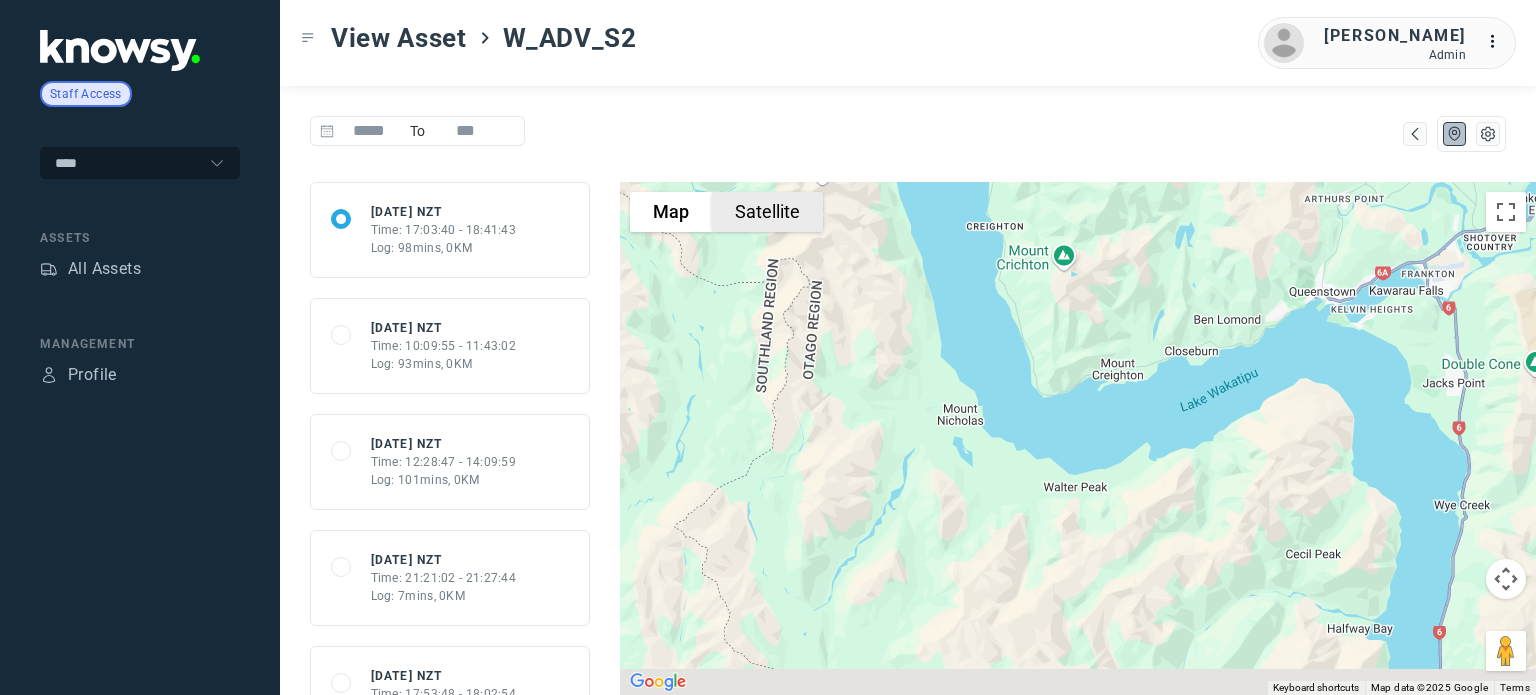 drag, startPoint x: 834, startPoint y: 448, endPoint x: 806, endPoint y: 222, distance: 227.7279 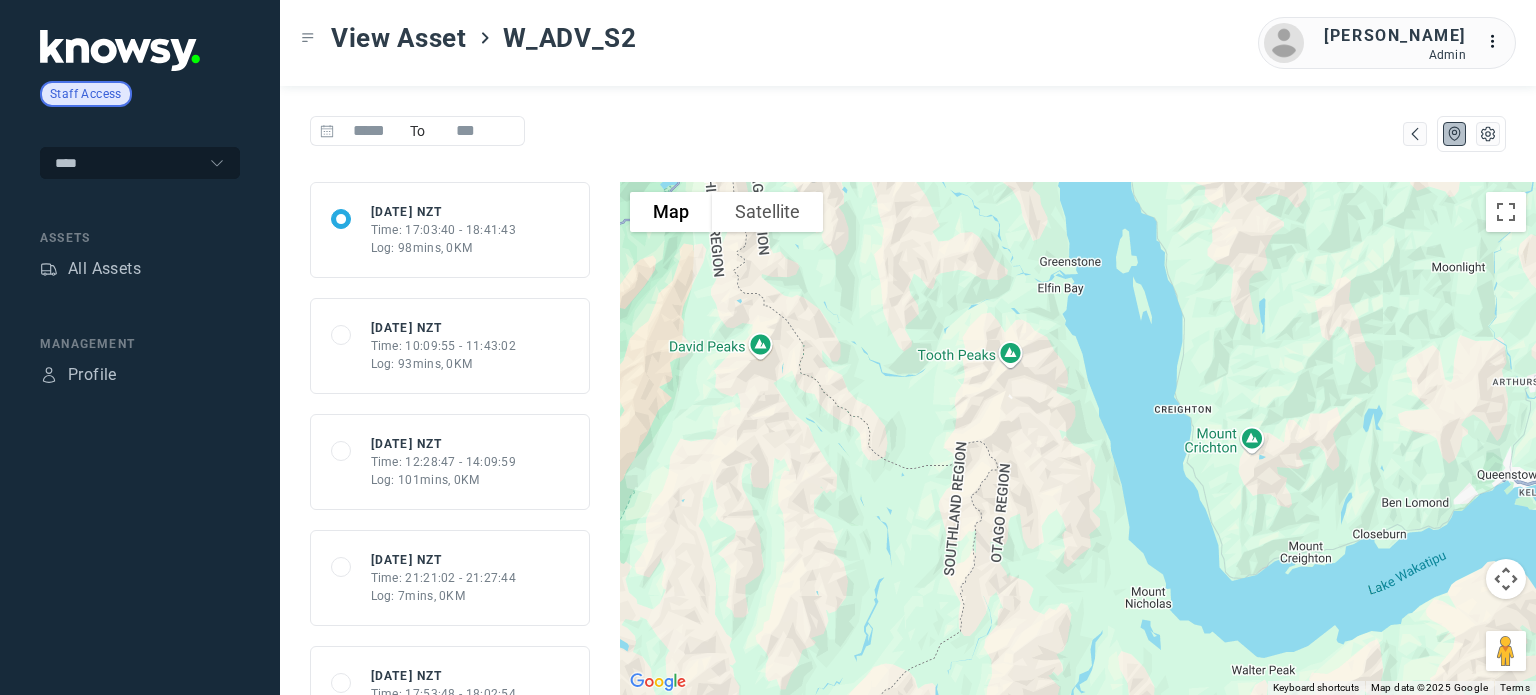 drag, startPoint x: 1000, startPoint y: 445, endPoint x: 1180, endPoint y: 640, distance: 265.37708 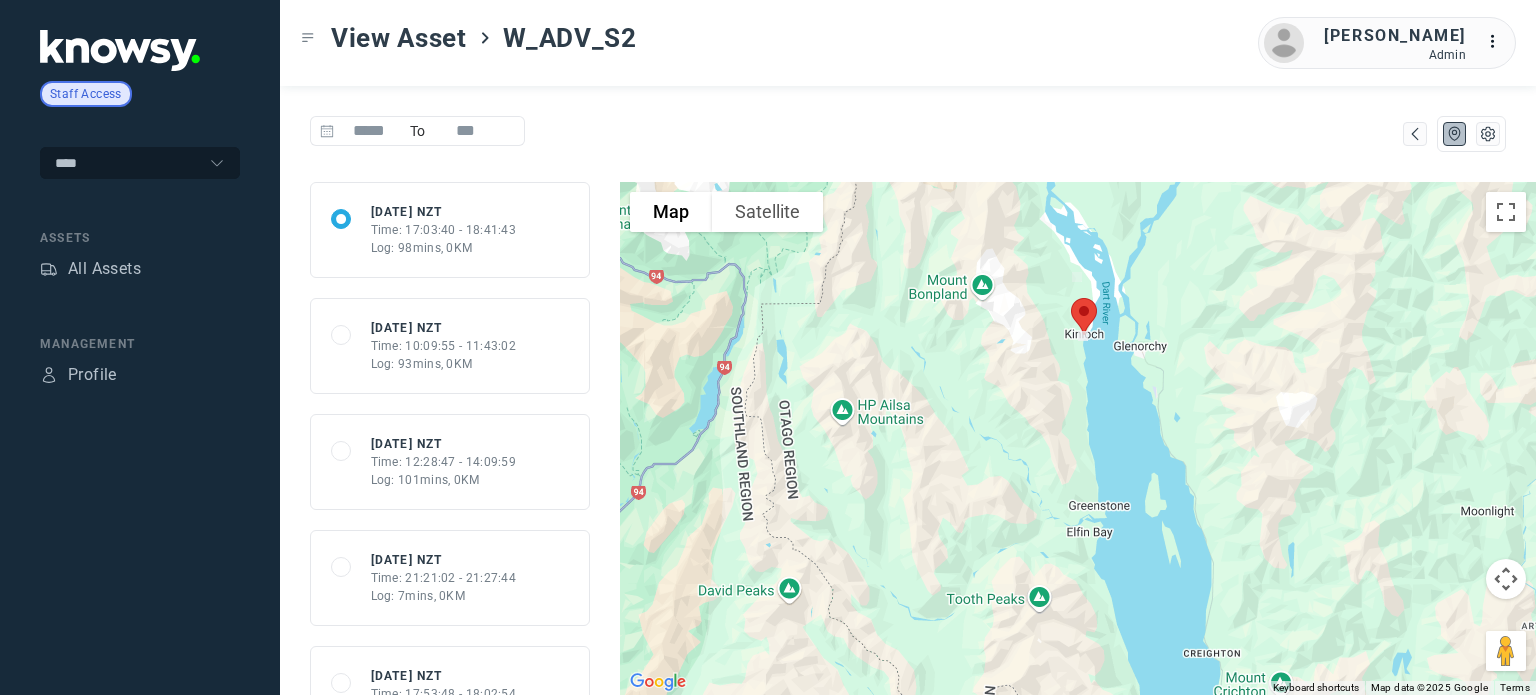 drag, startPoint x: 1116, startPoint y: 352, endPoint x: 1092, endPoint y: 483, distance: 133.18033 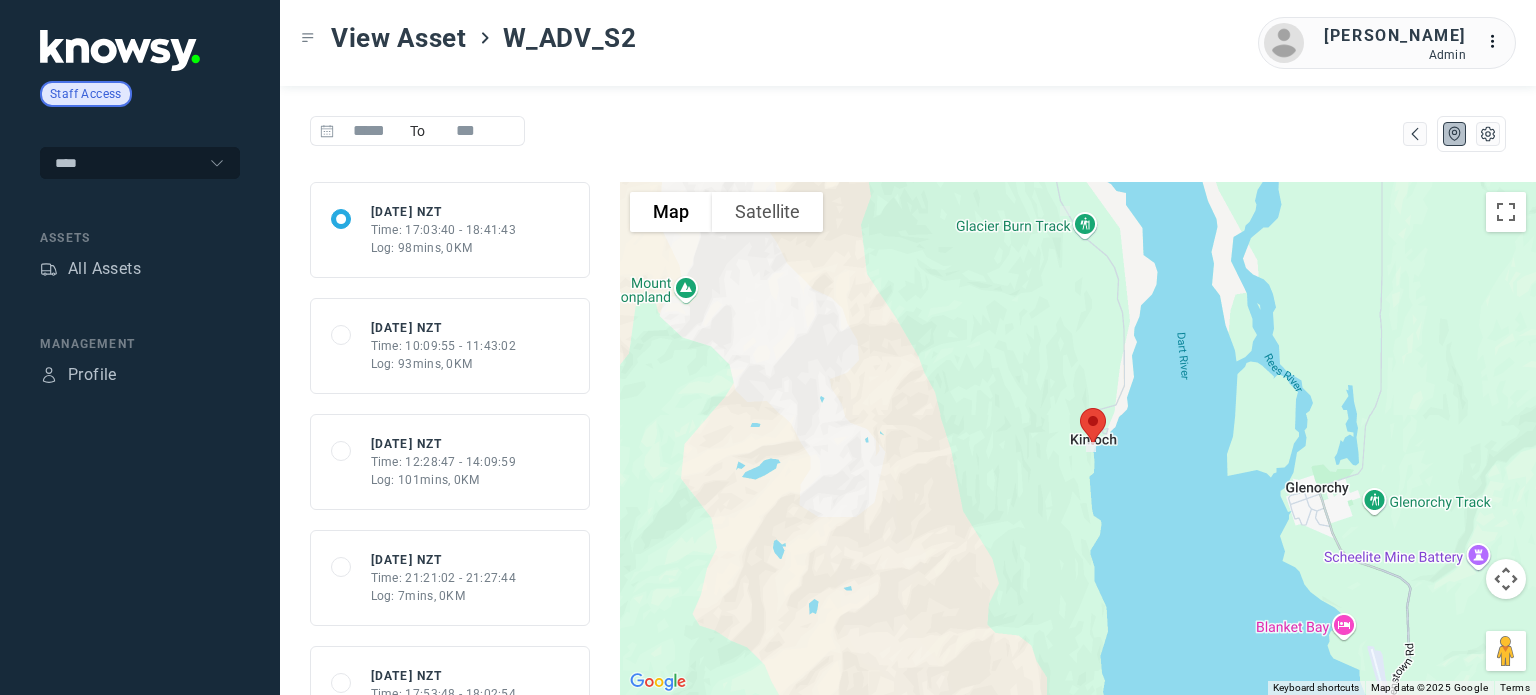 drag, startPoint x: 1065, startPoint y: 258, endPoint x: 1020, endPoint y: 491, distance: 237.30571 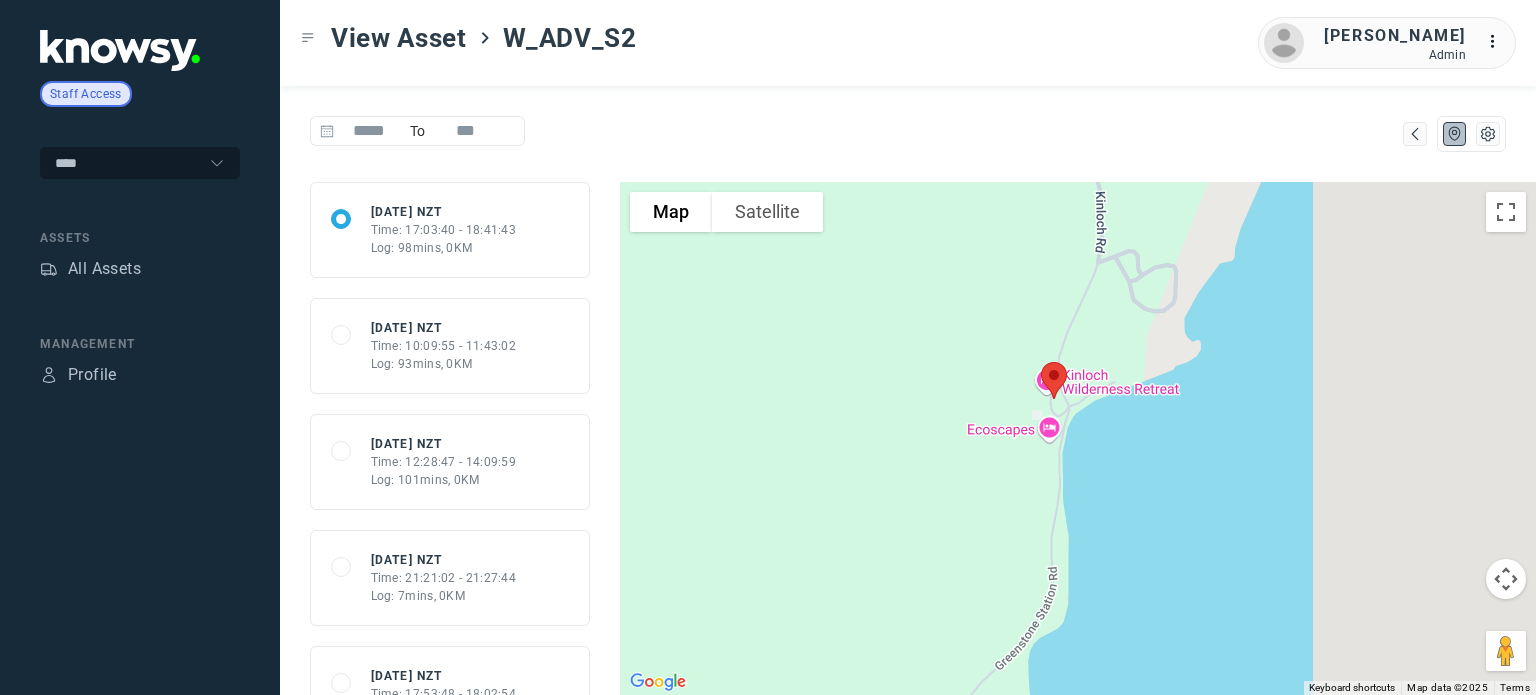 drag, startPoint x: 1162, startPoint y: 375, endPoint x: 600, endPoint y: 643, distance: 622.6299 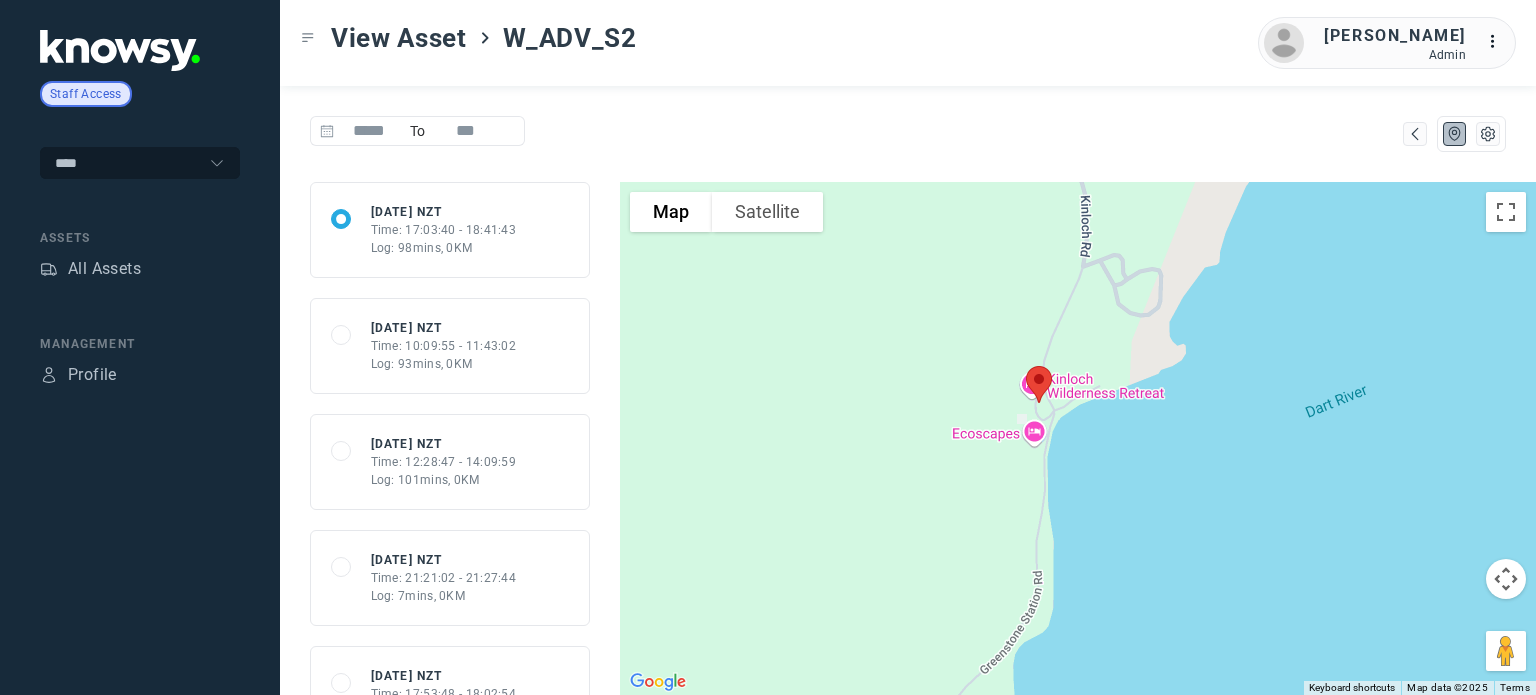 click on "All Assets" 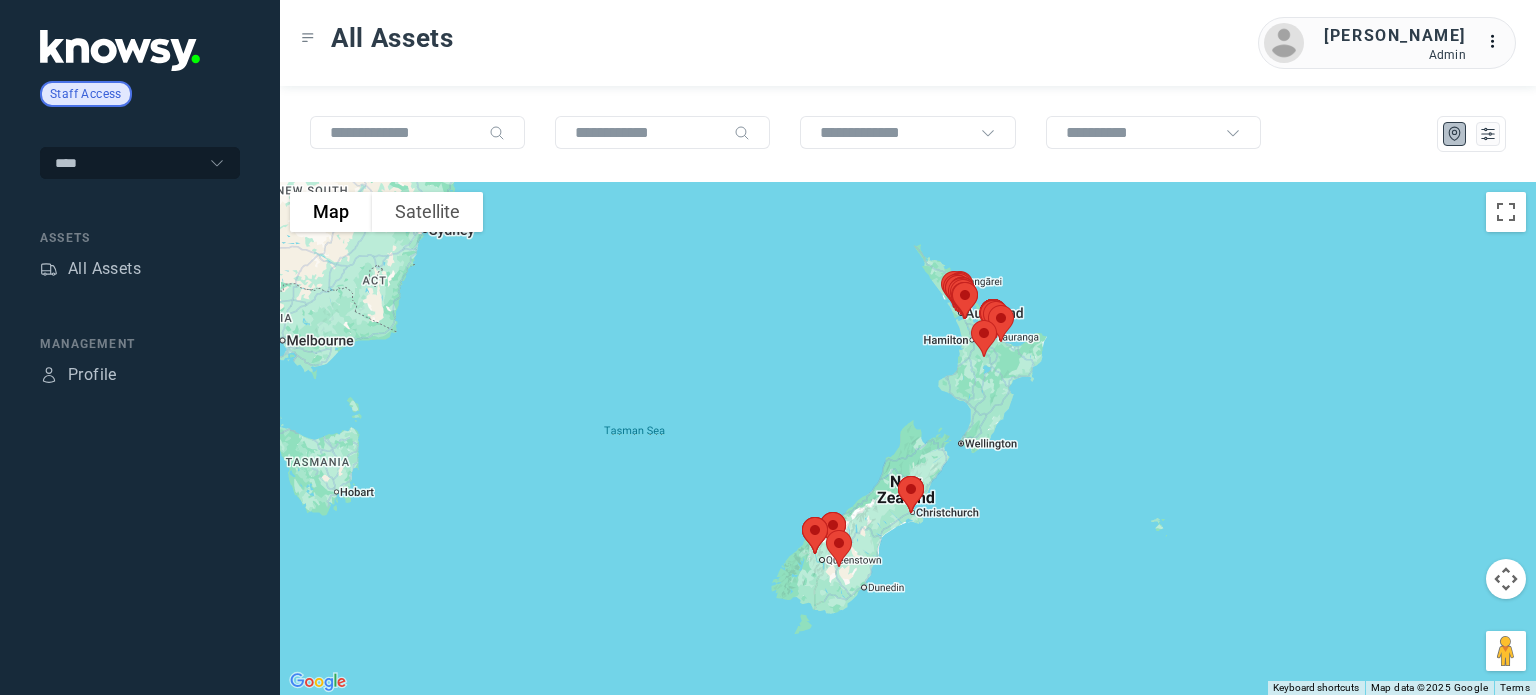click 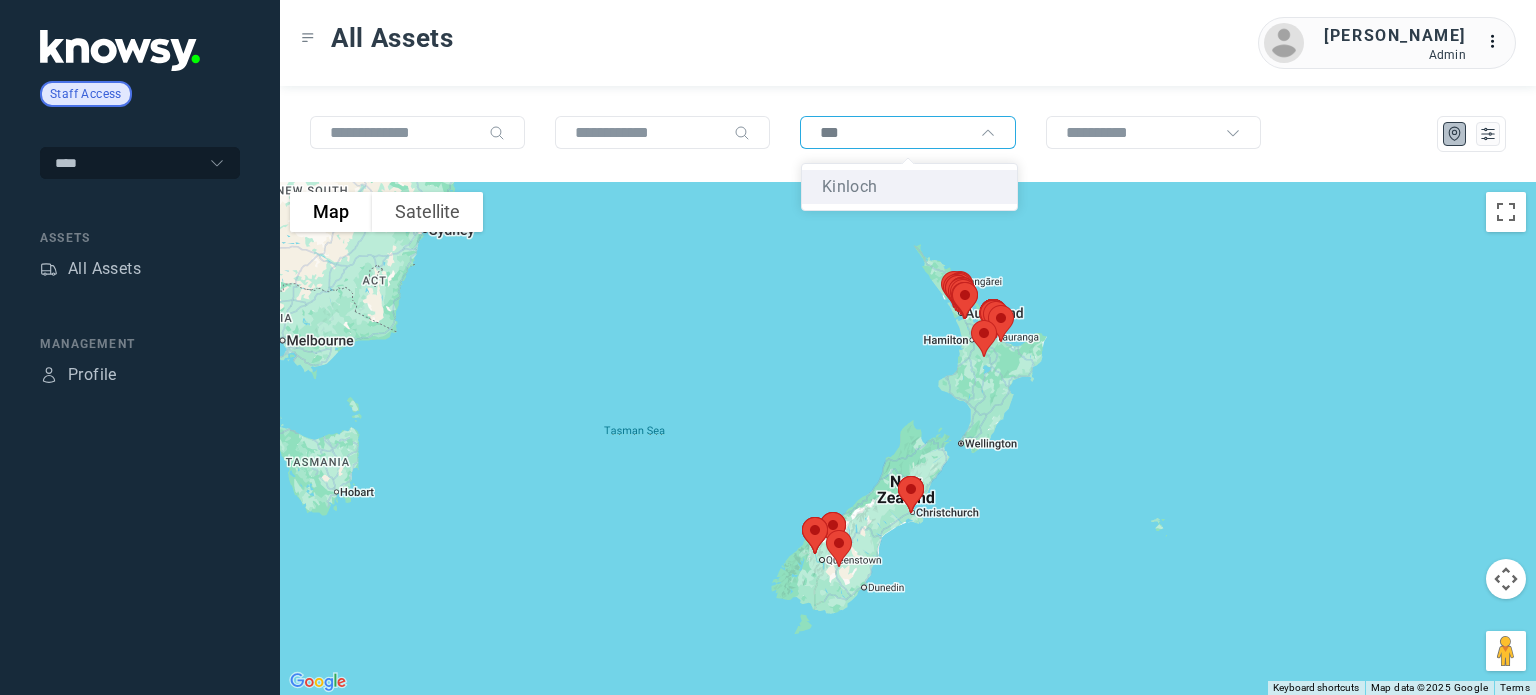 click on "Kinloch" 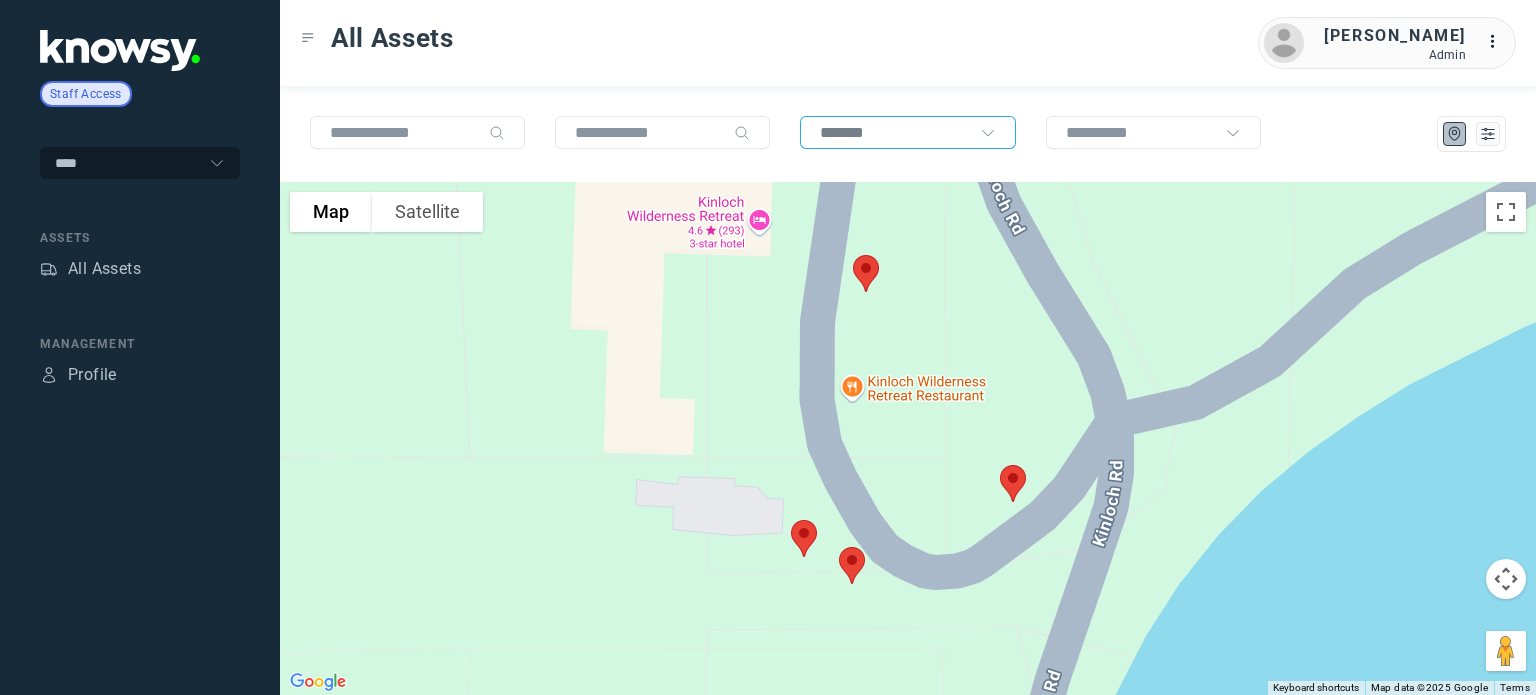 click 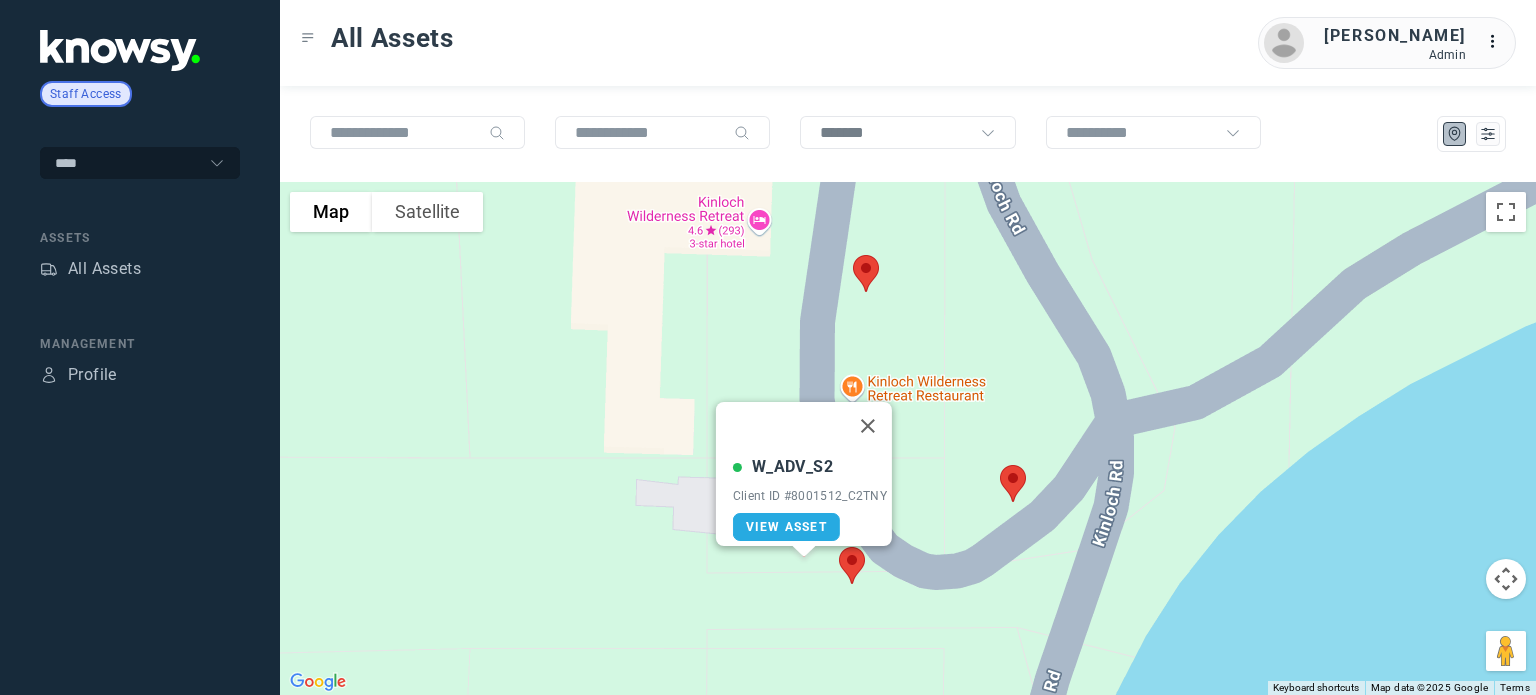 click on "View Asset" 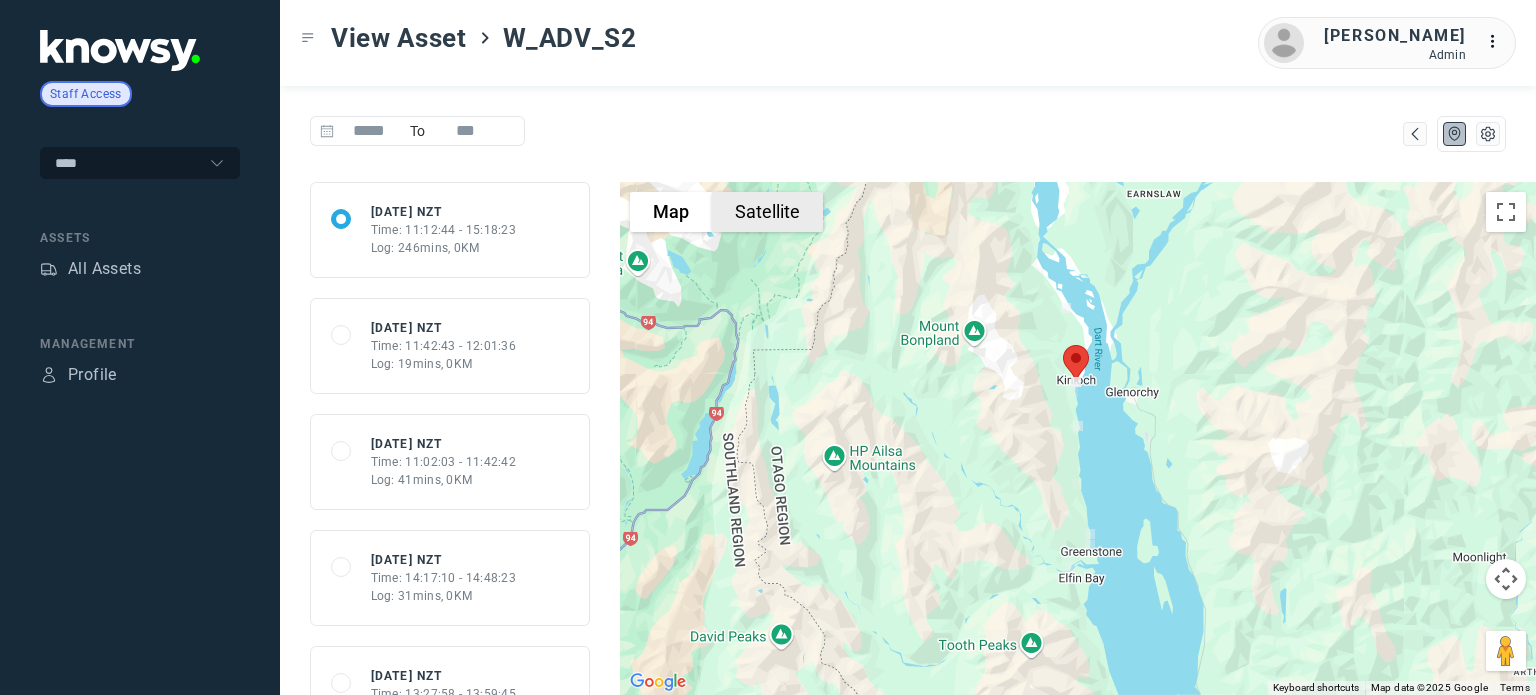 click on "Satellite" 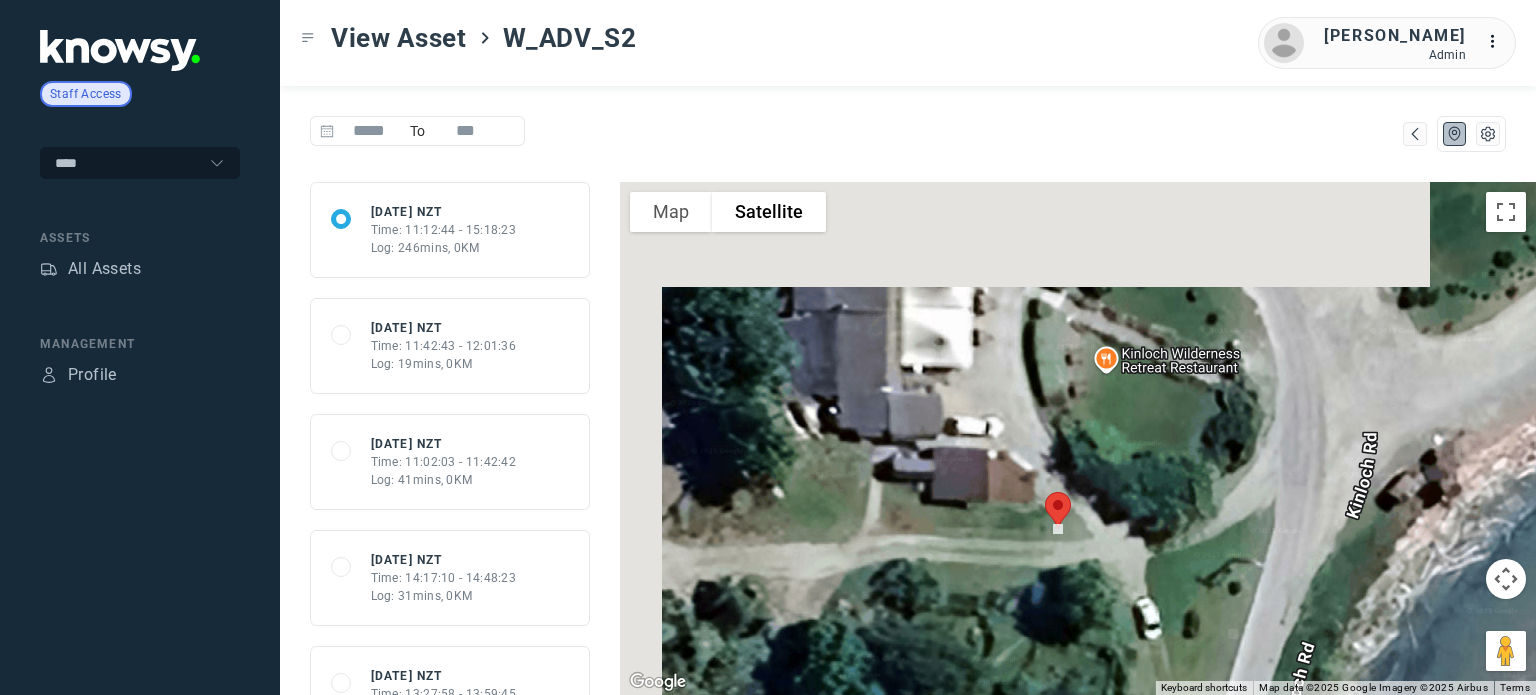 drag, startPoint x: 859, startPoint y: 395, endPoint x: 990, endPoint y: 484, distance: 158.37297 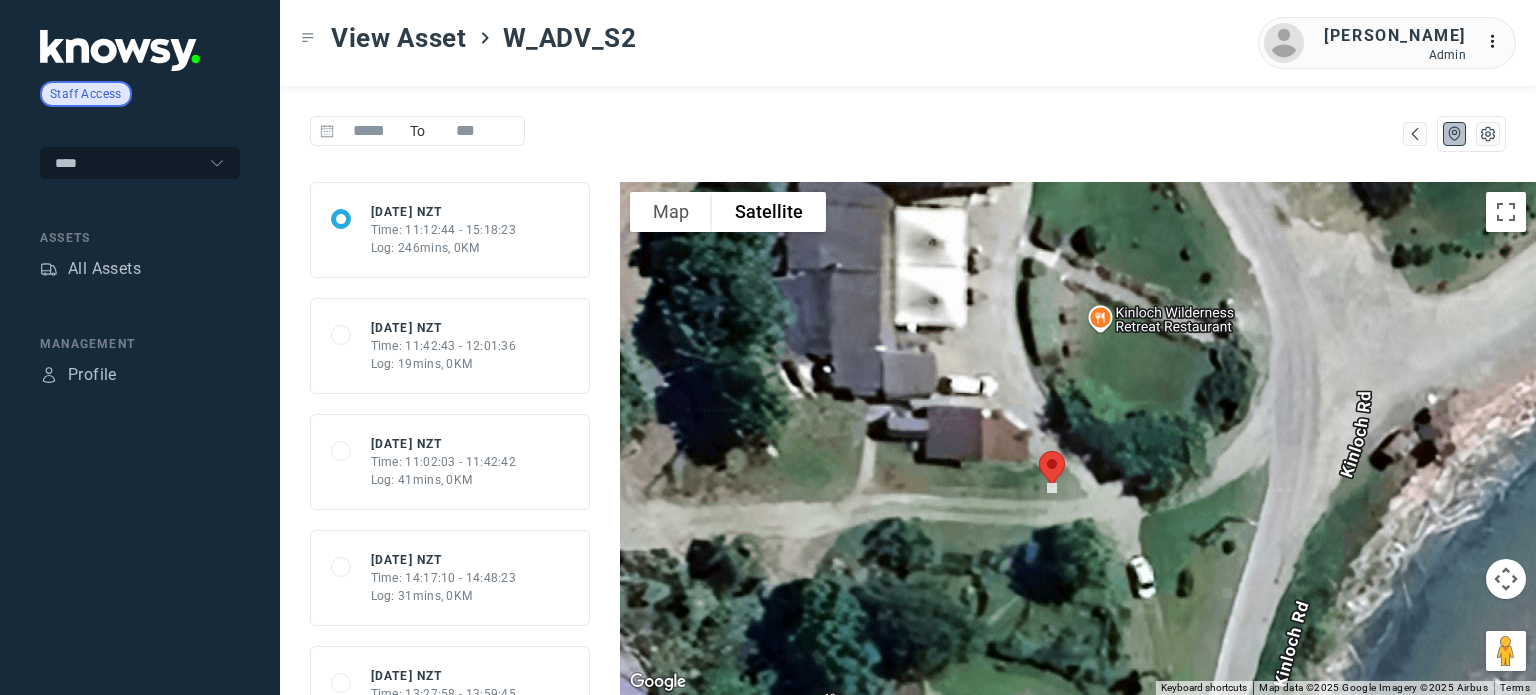 click on "All Assets" 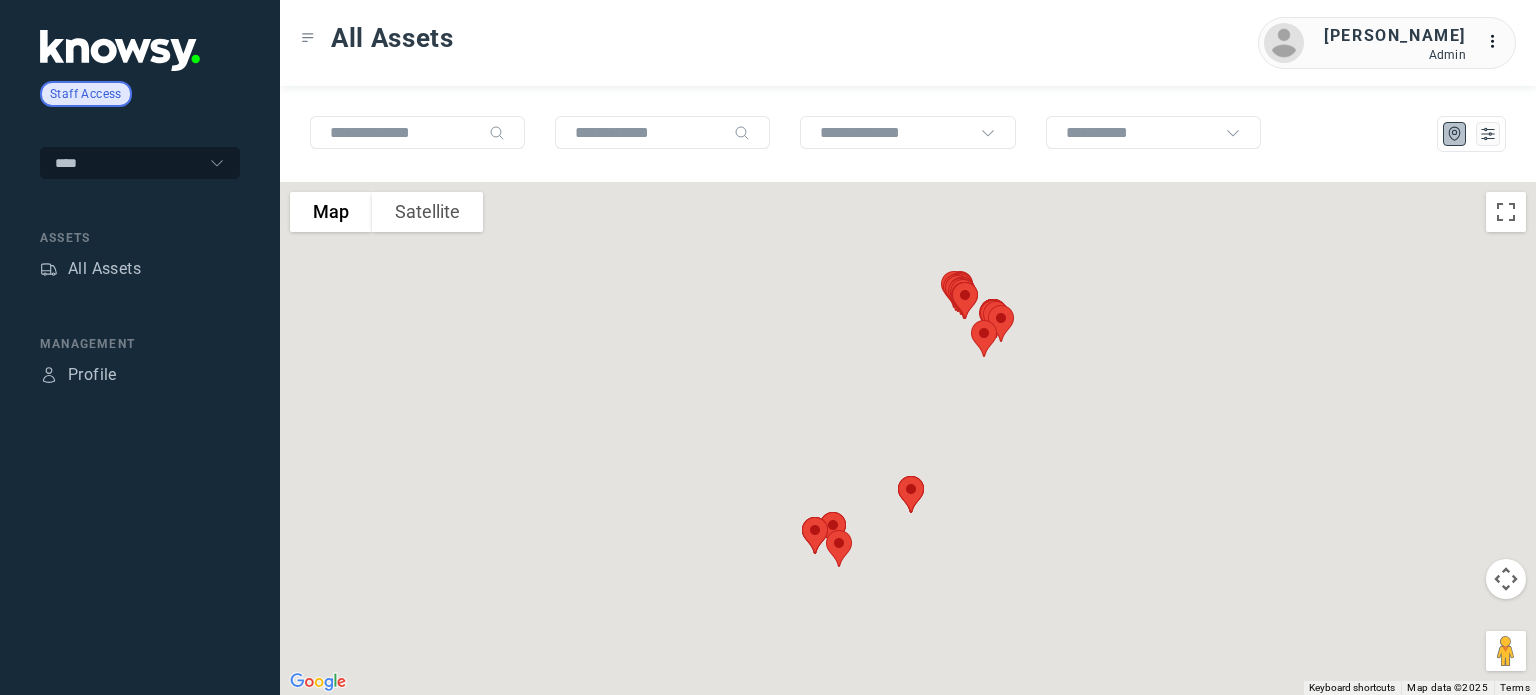 click 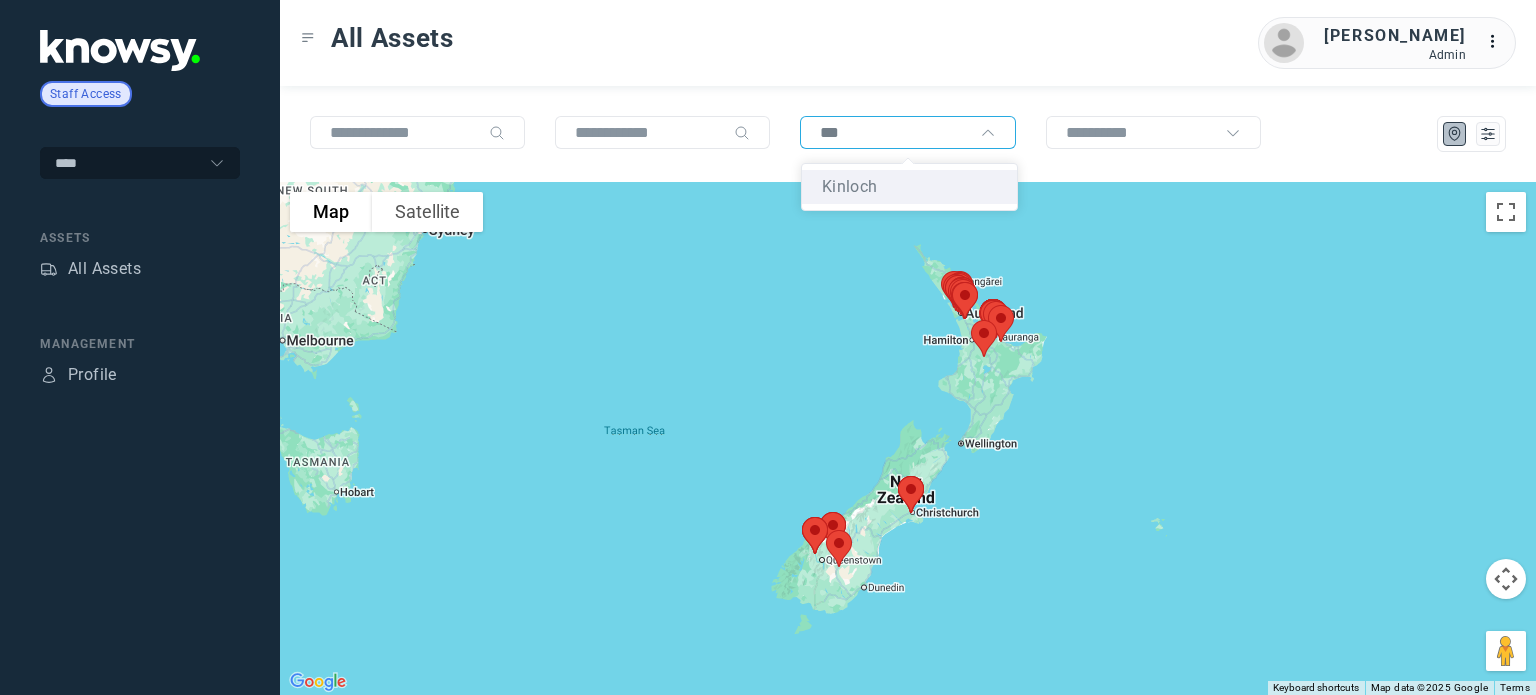 click on "Kinloch" 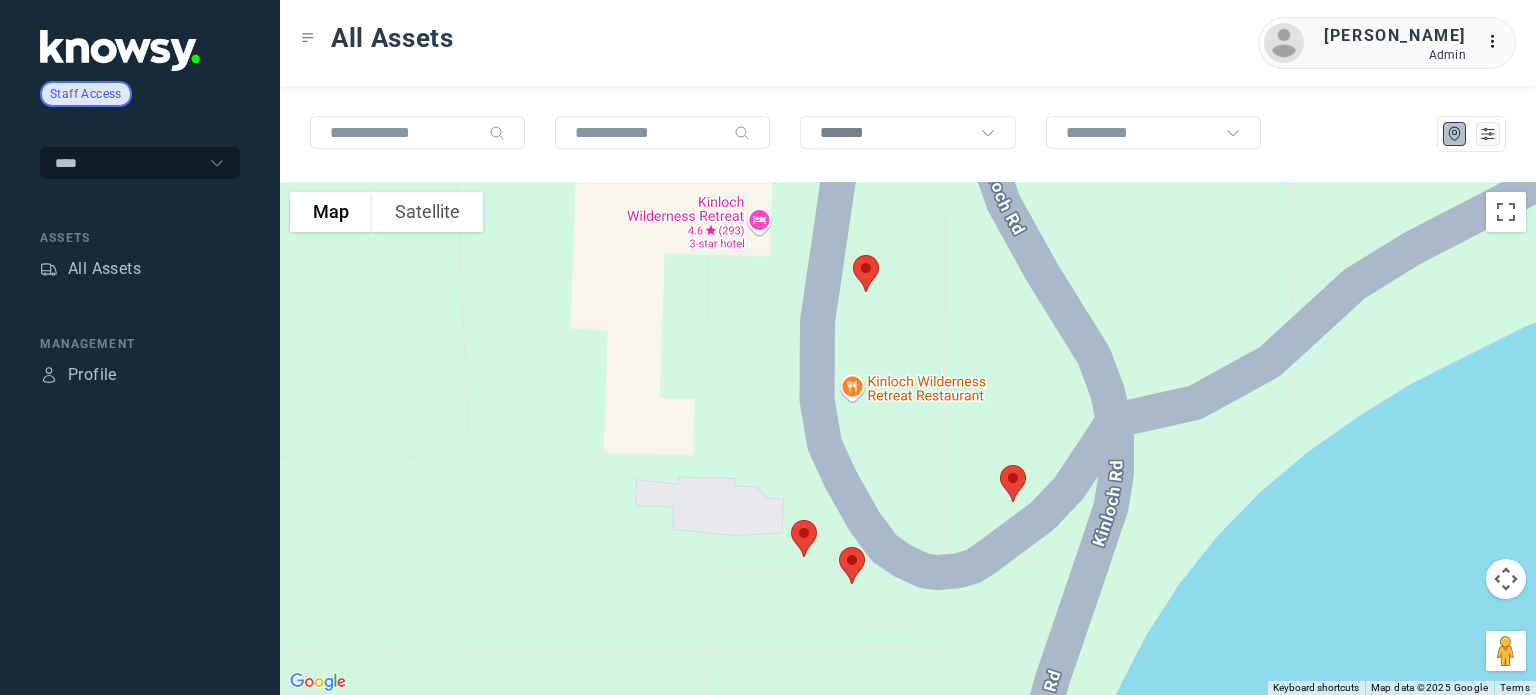 click 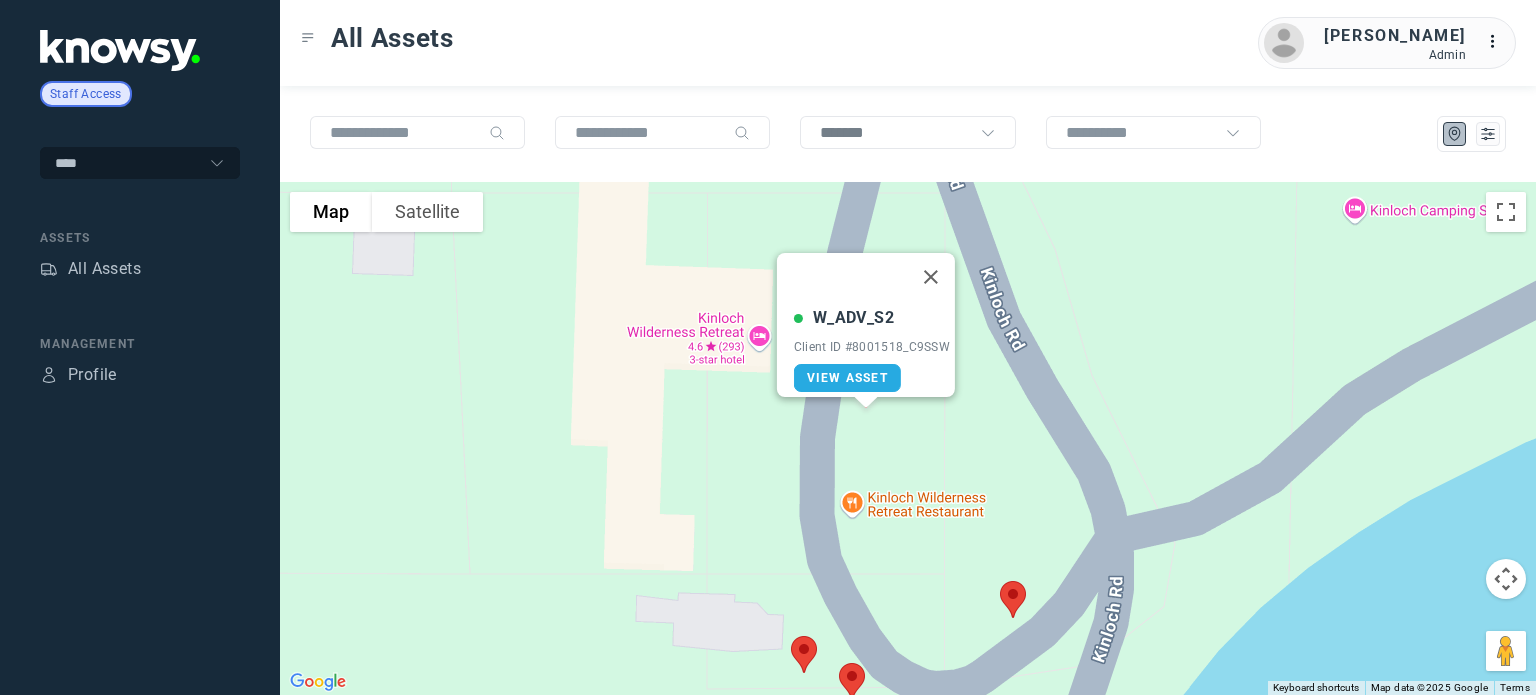 click on "View Asset" 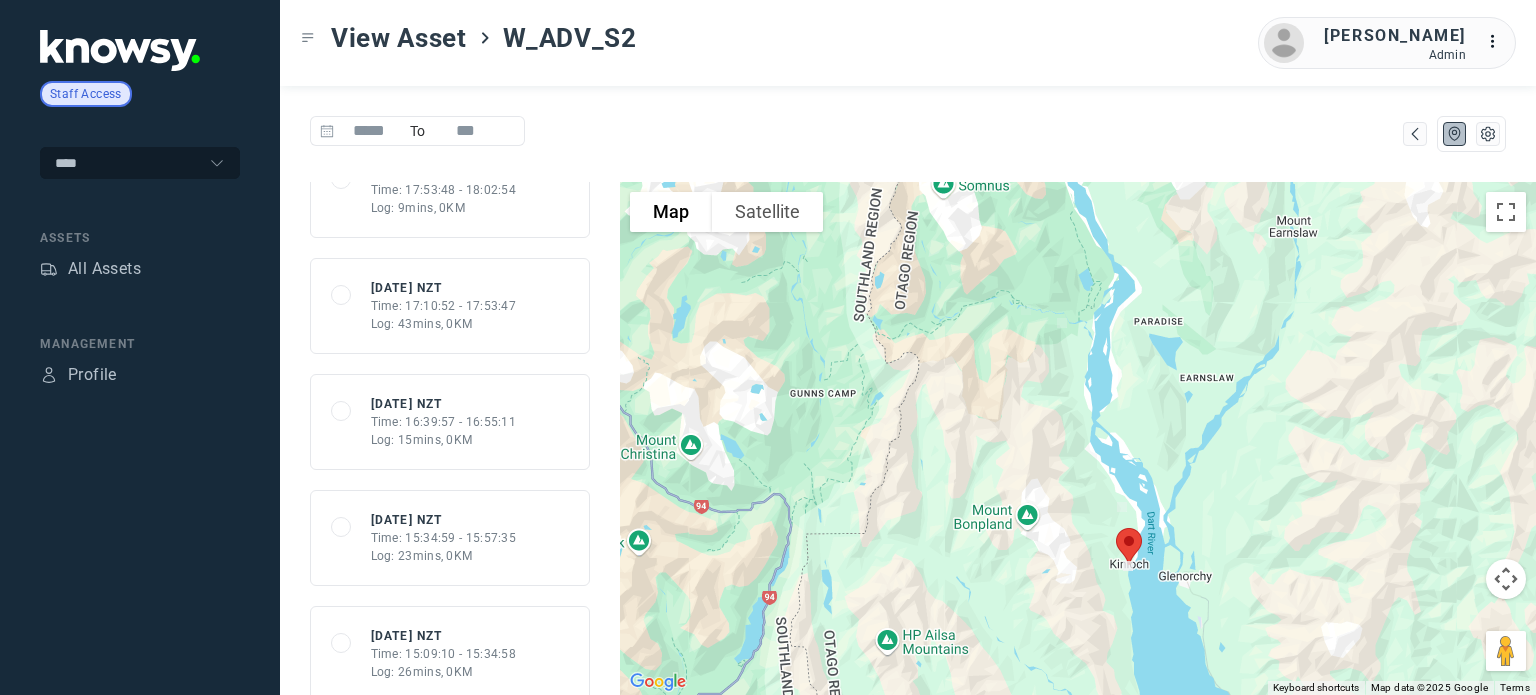 scroll, scrollTop: 0, scrollLeft: 0, axis: both 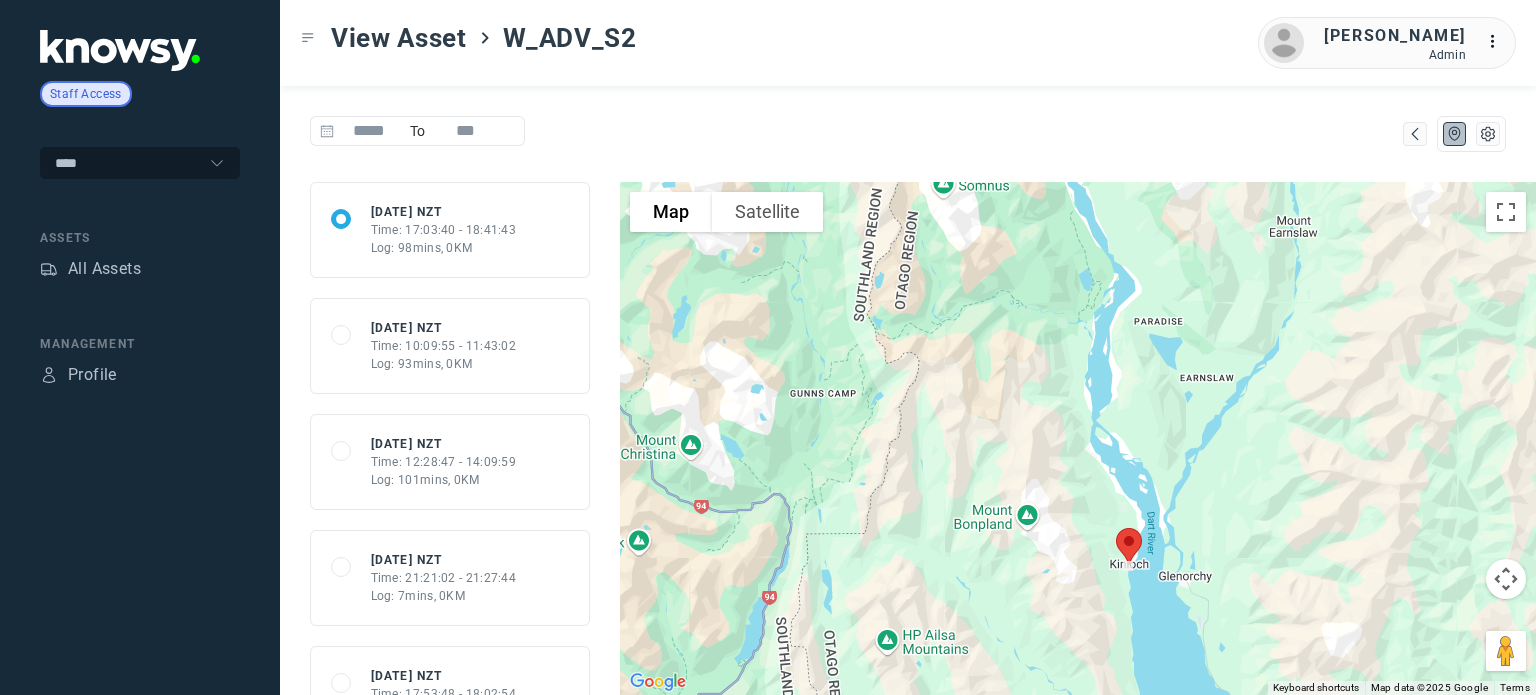 click on "****" 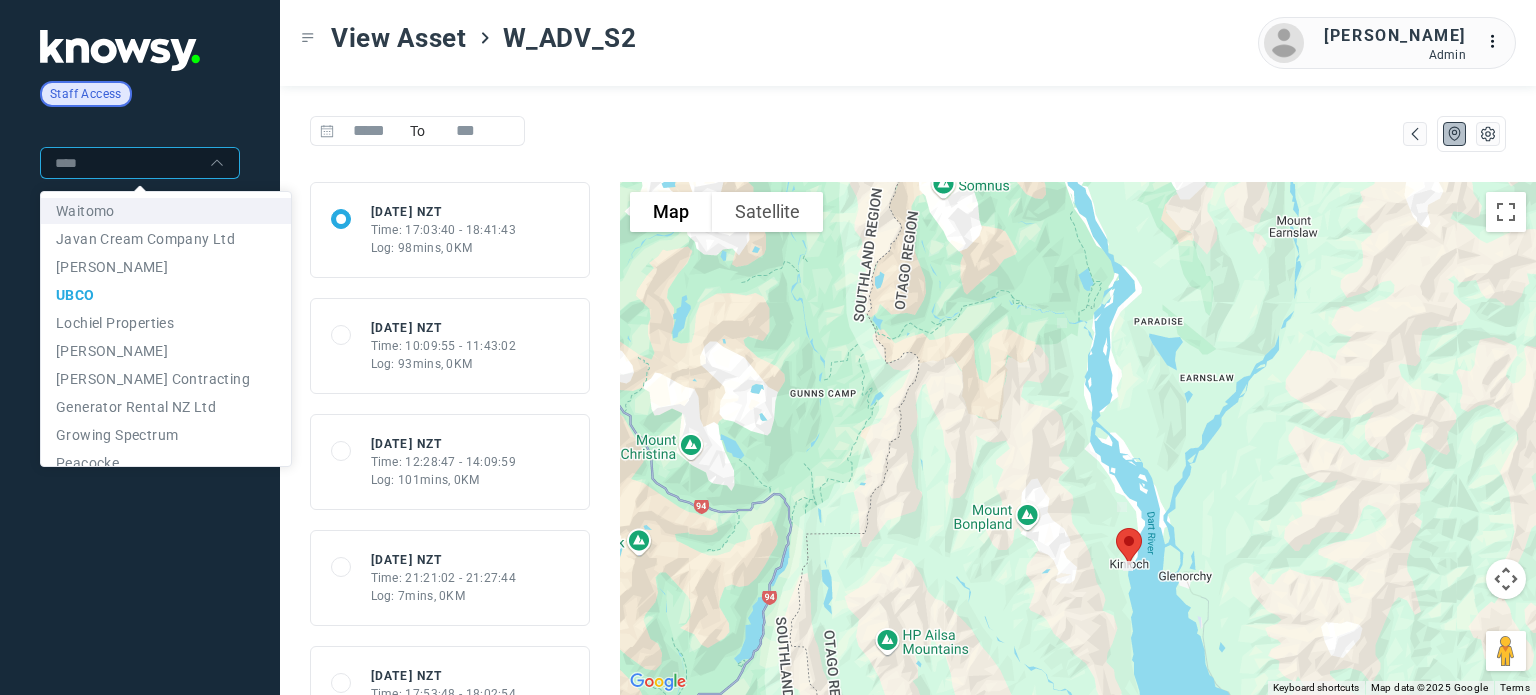 click 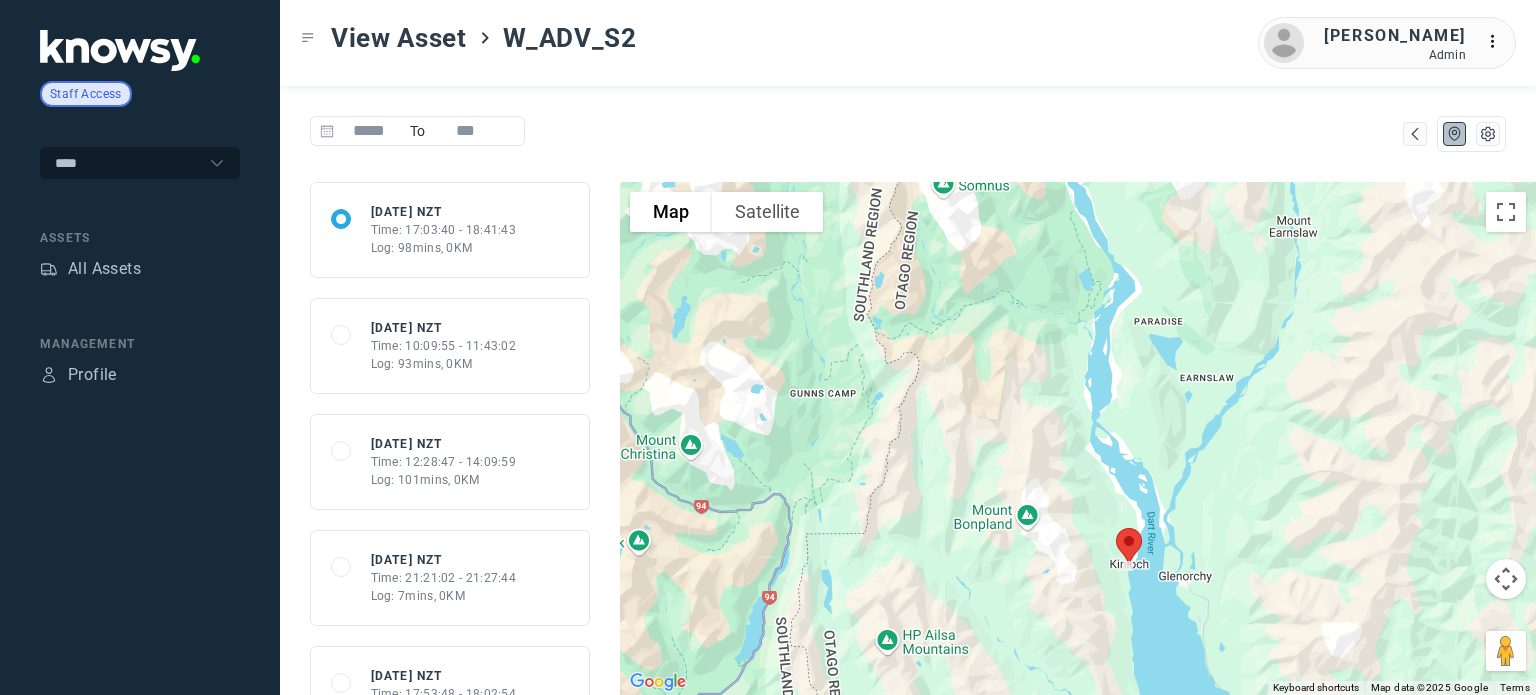 click on "**** Assets
All Assets Management
Profile" 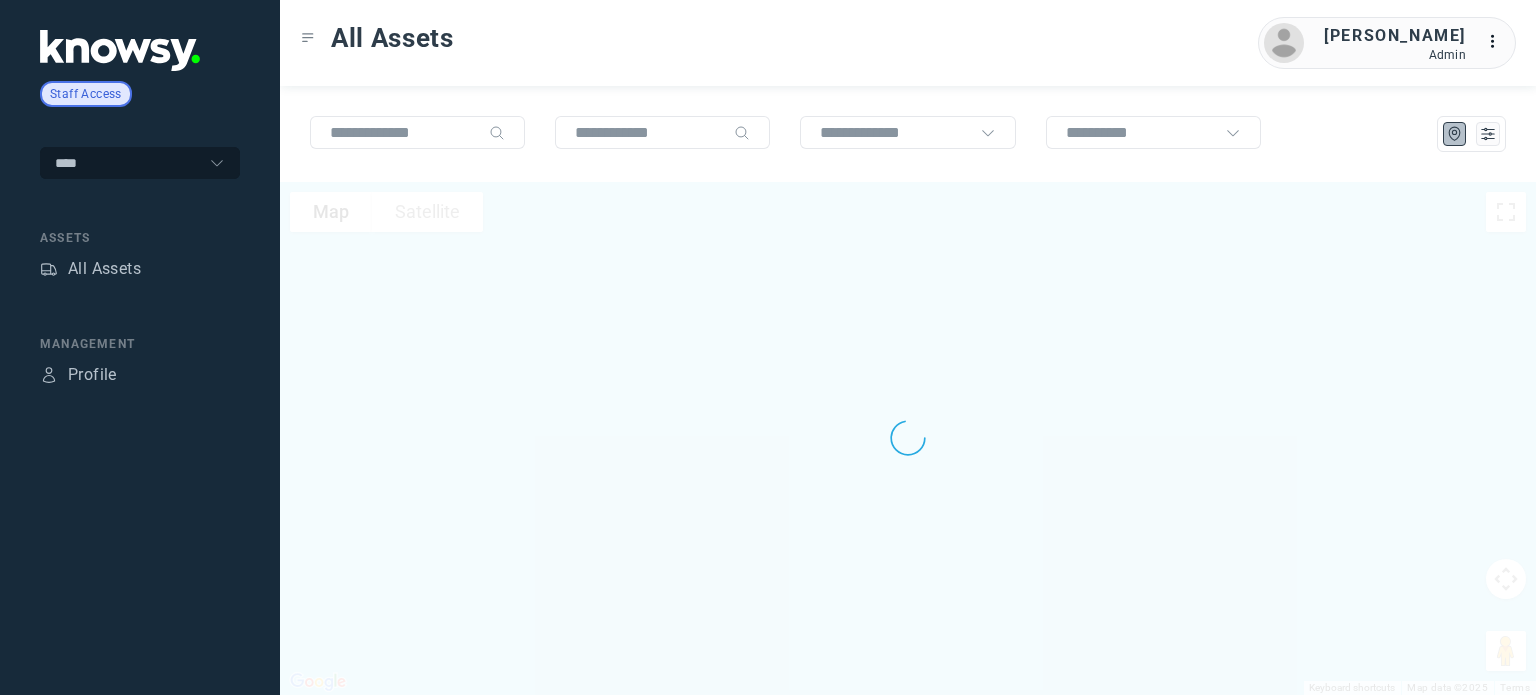 click 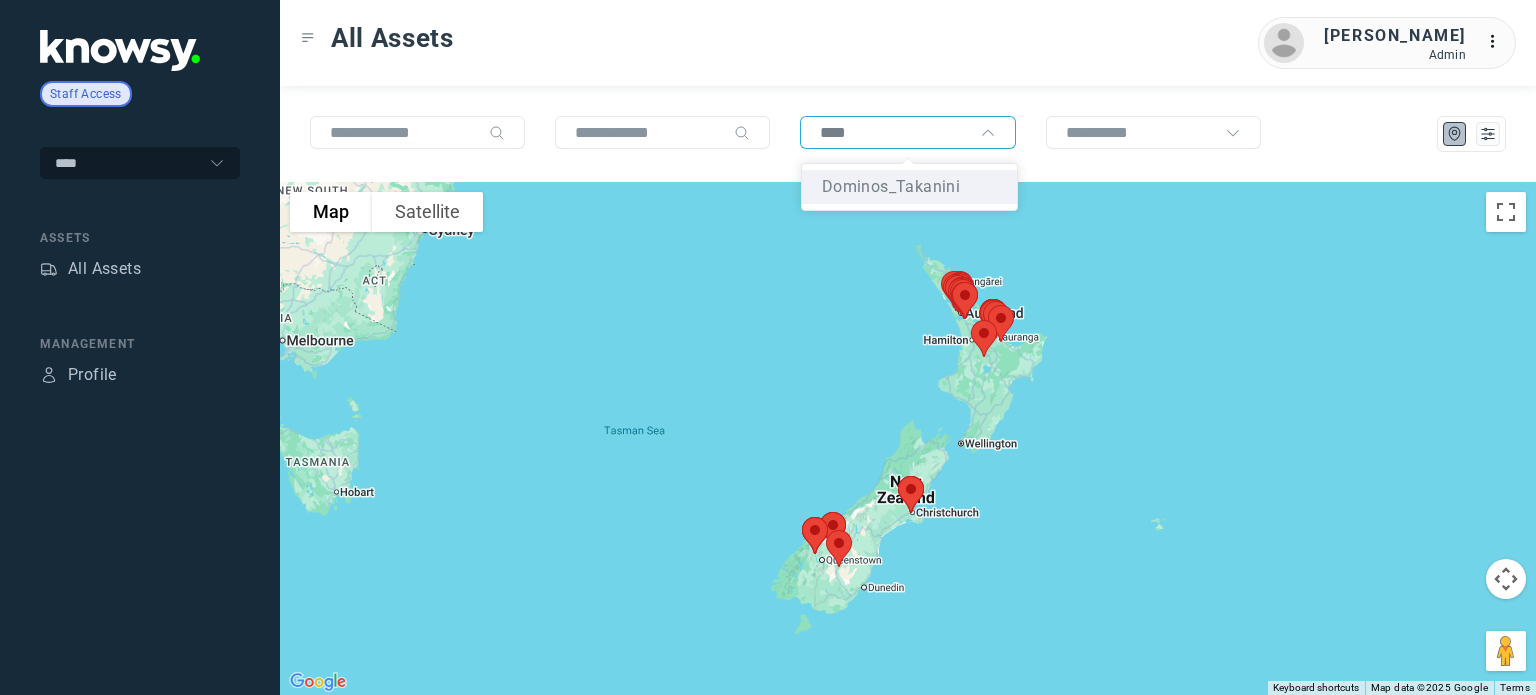 click on "Dominos_Takanini" 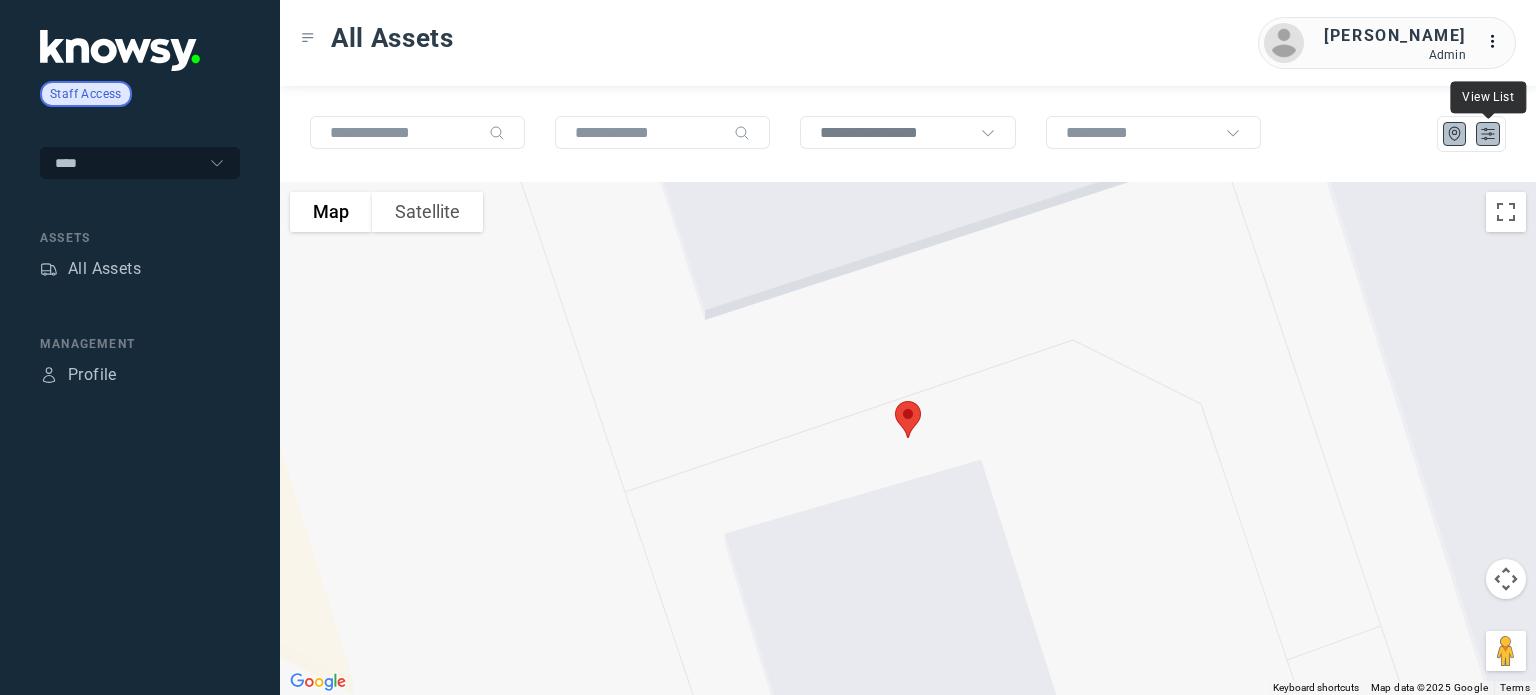 click 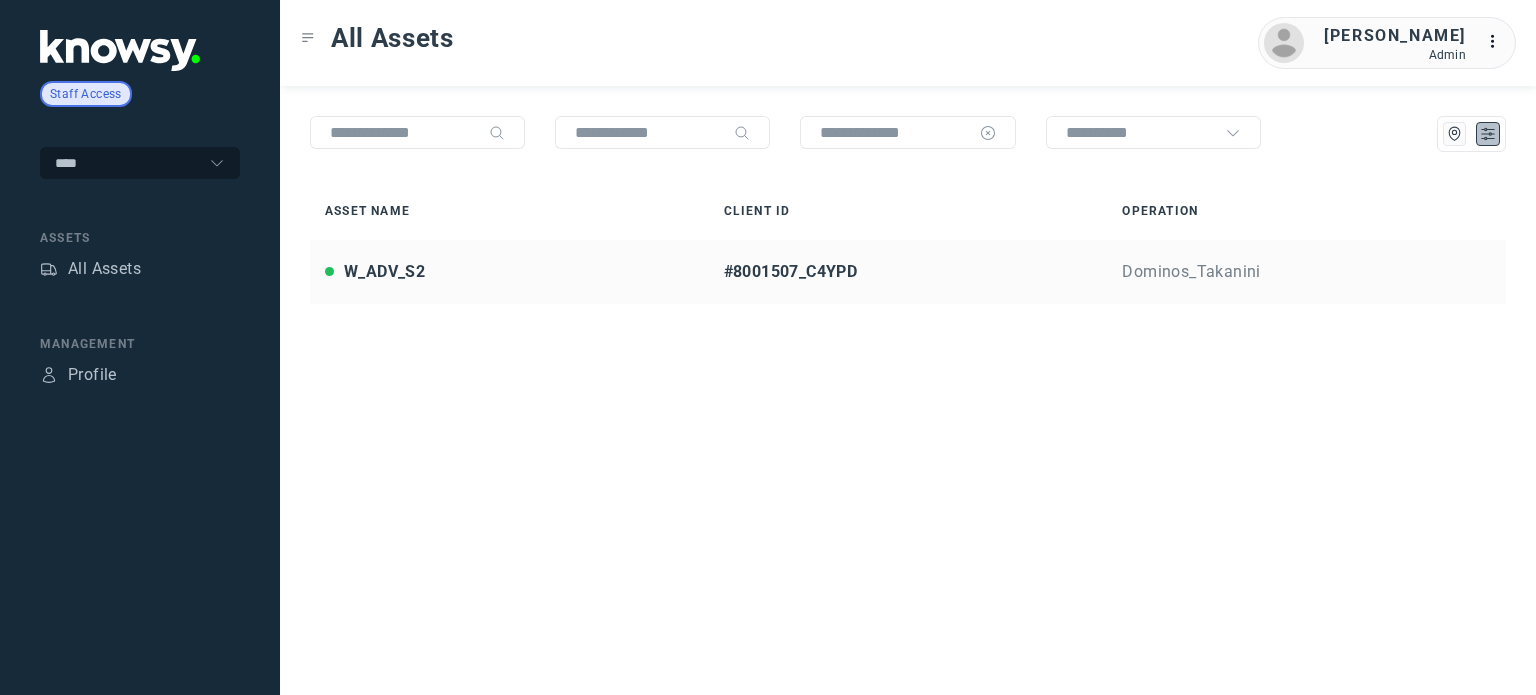 click 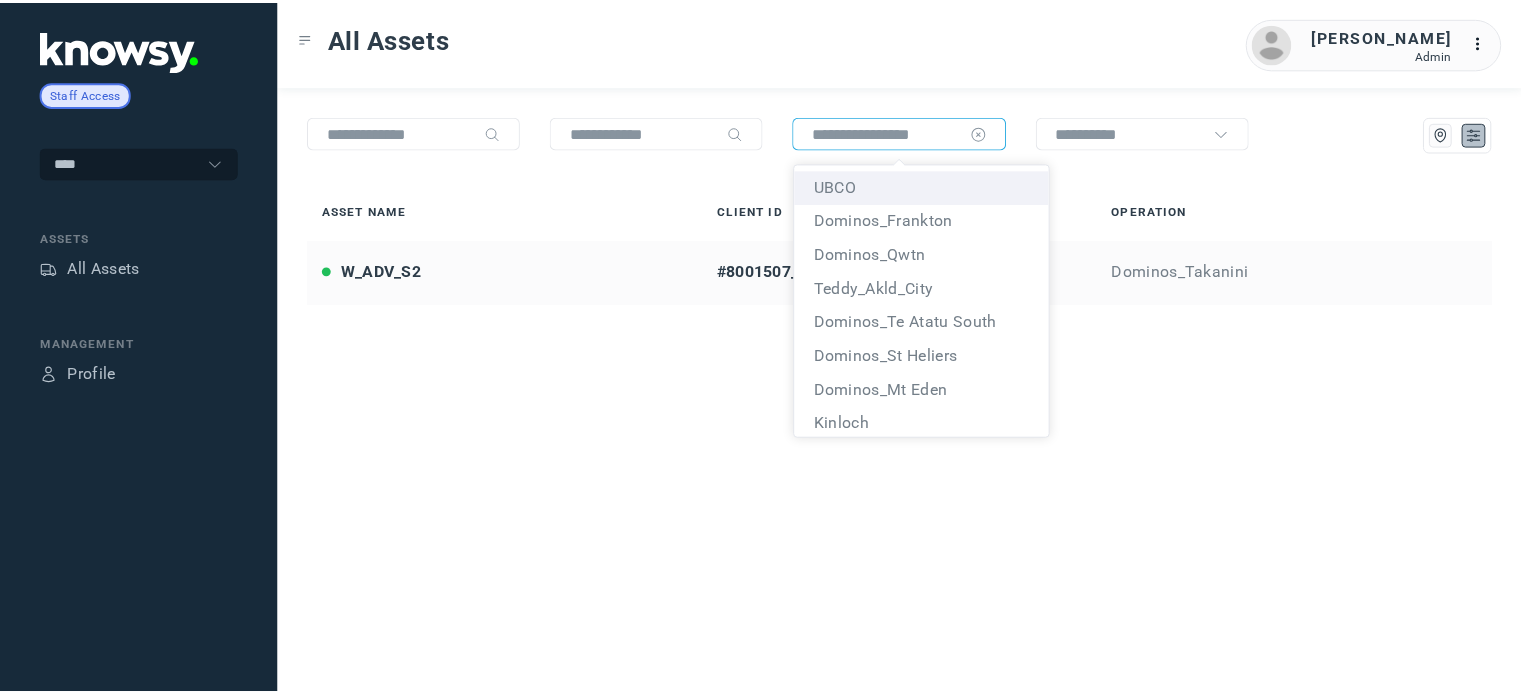 scroll, scrollTop: 140, scrollLeft: 0, axis: vertical 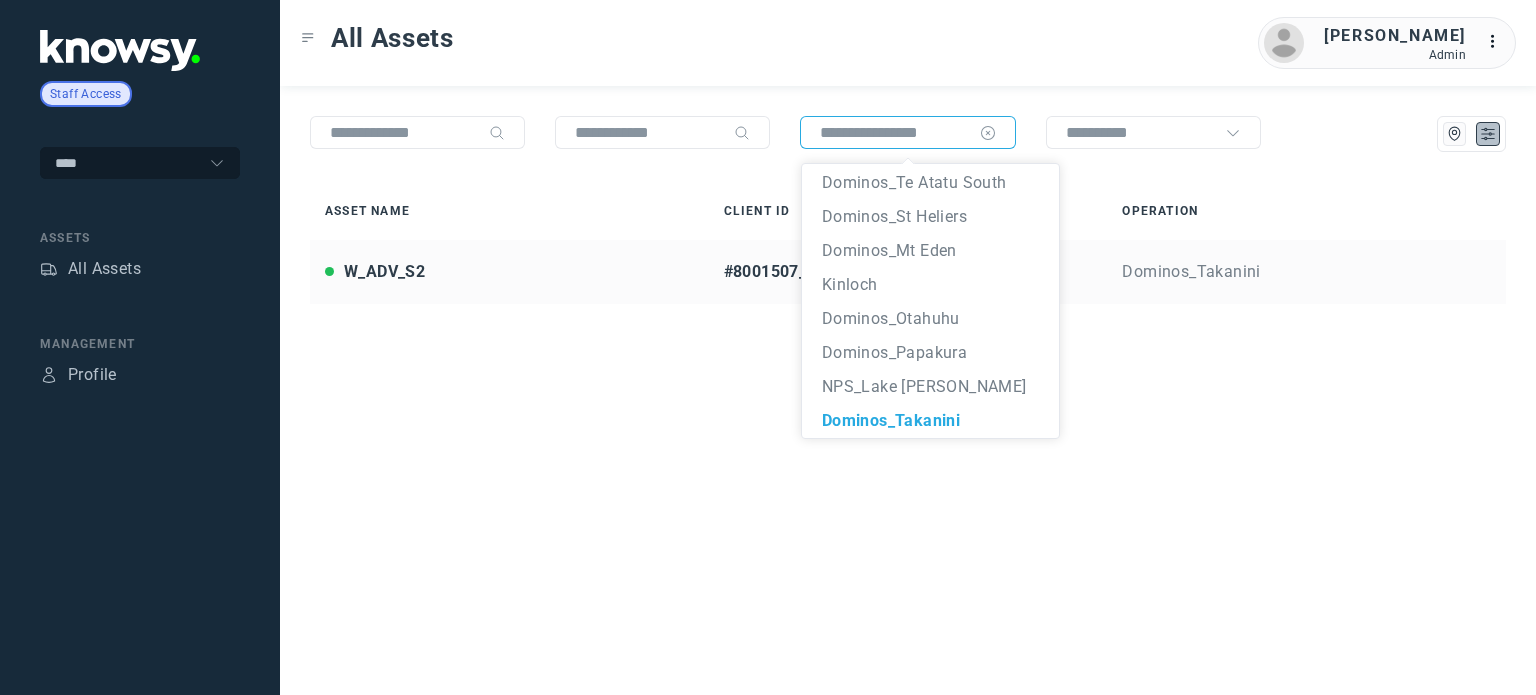 click 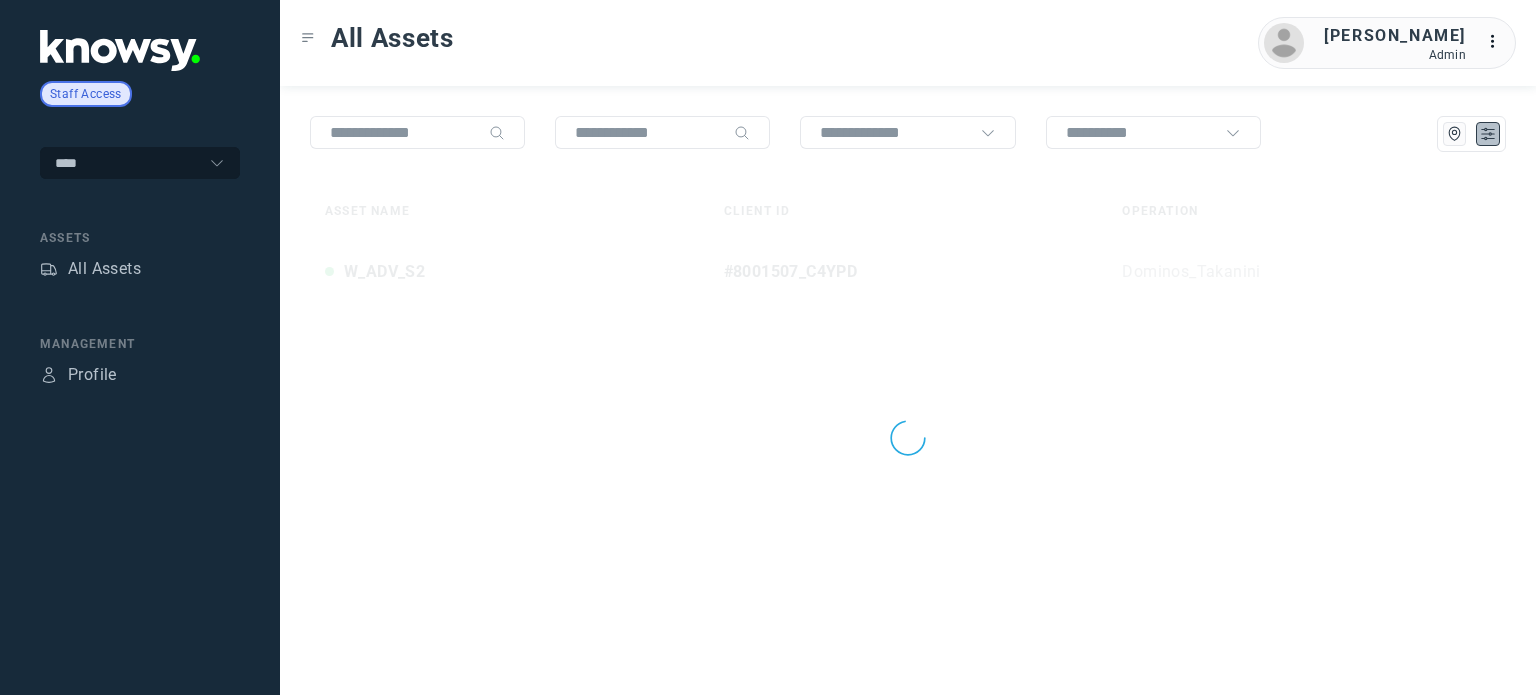 click 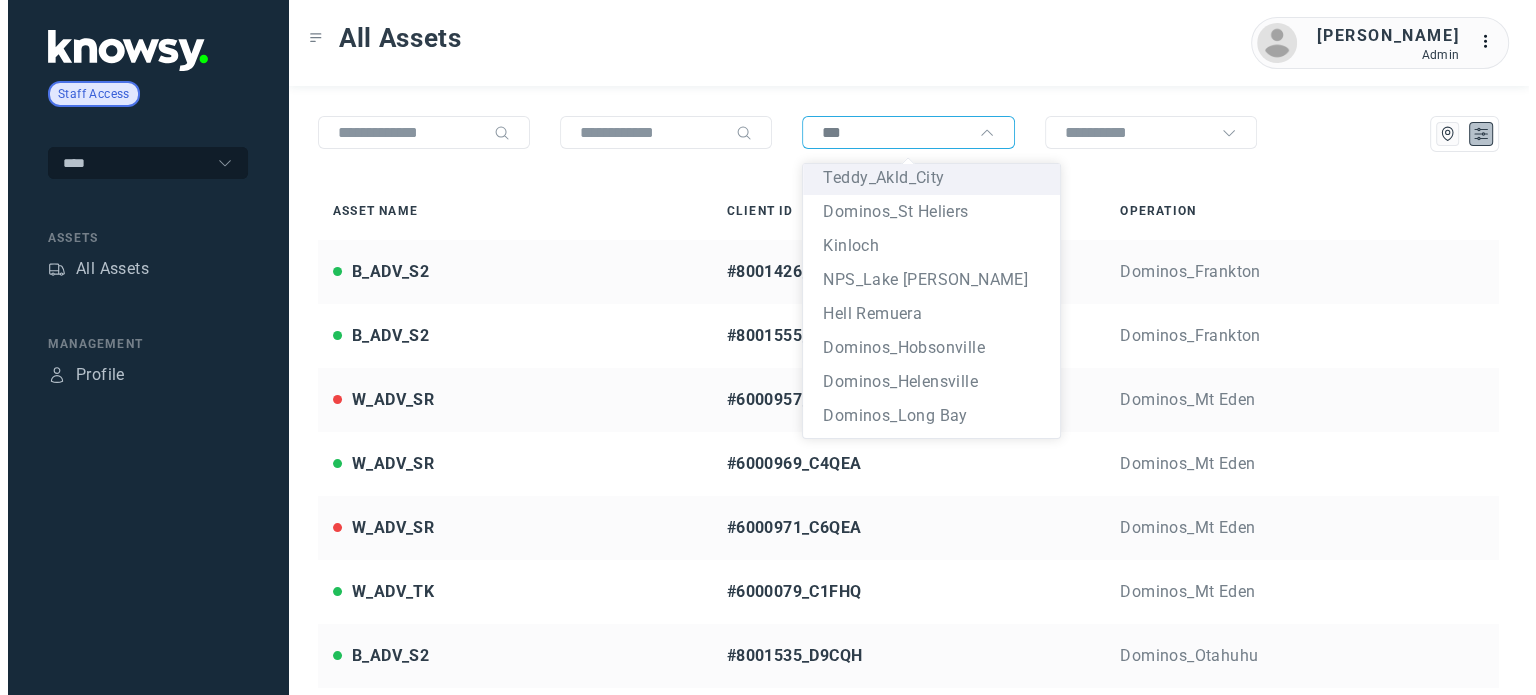 scroll, scrollTop: 0, scrollLeft: 0, axis: both 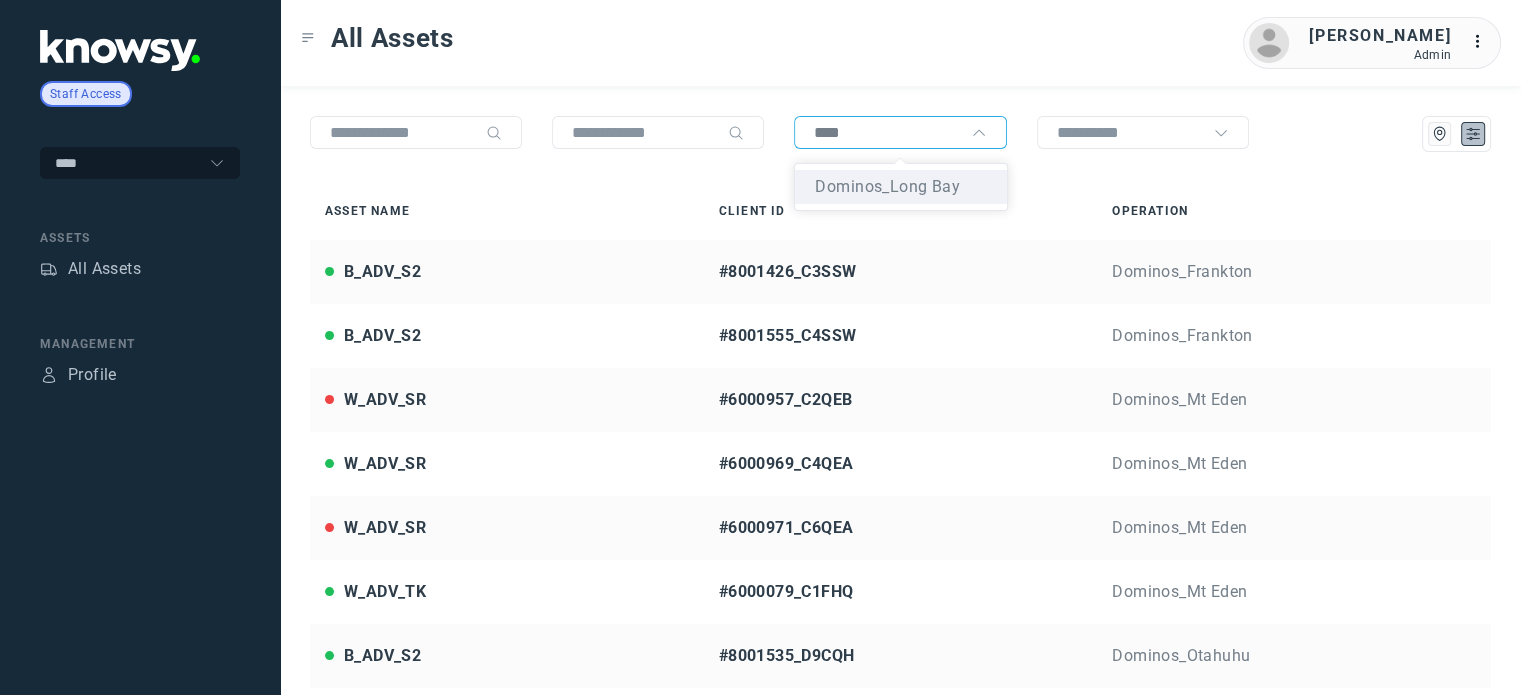 click on "Dominos_Long Bay" 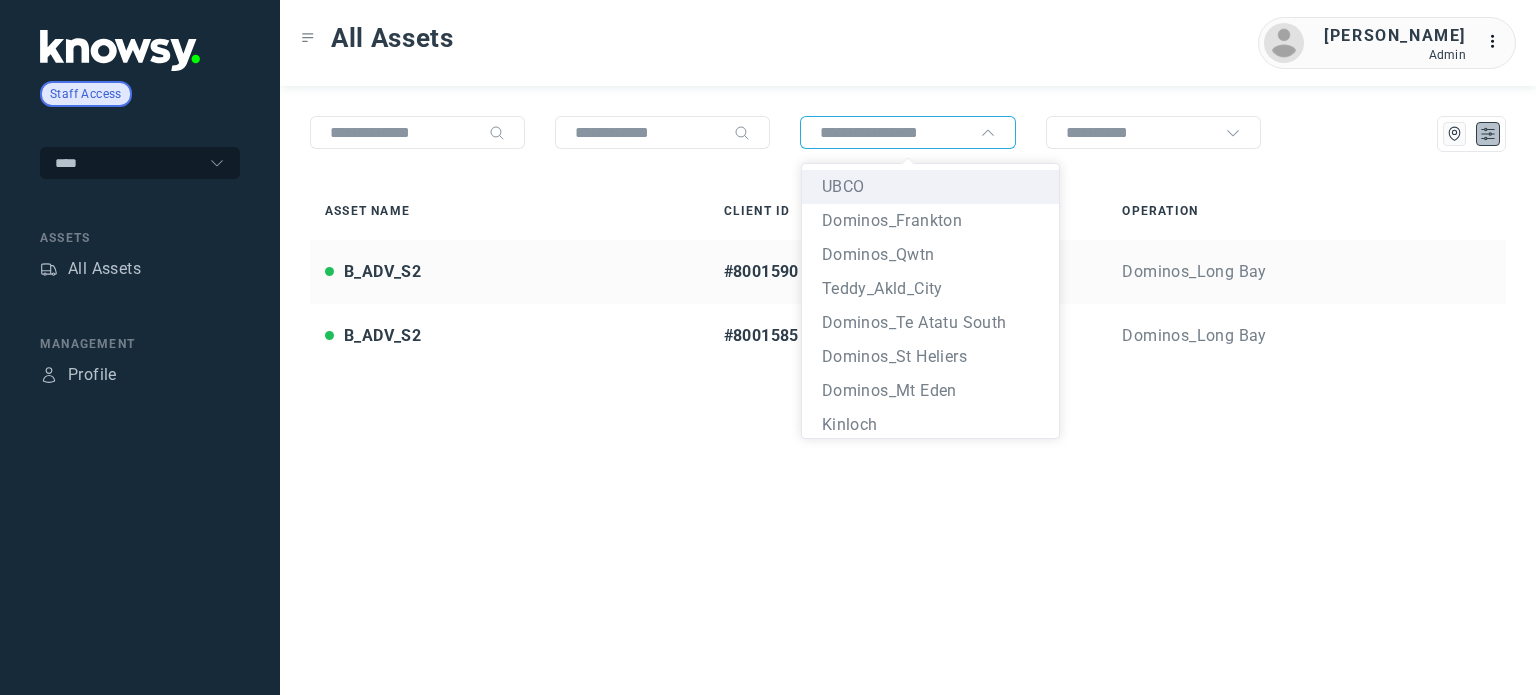 scroll, scrollTop: 310, scrollLeft: 0, axis: vertical 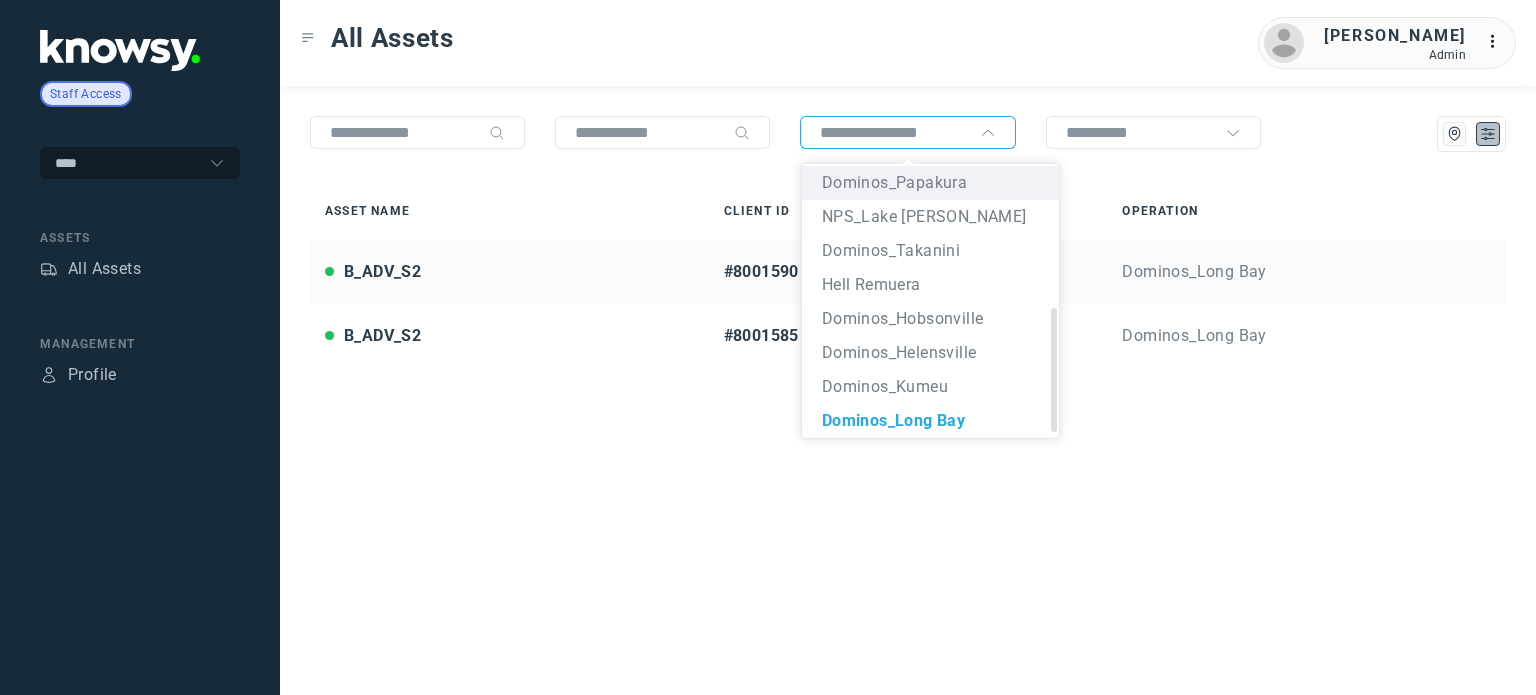 click on "Dominos_Papakura" 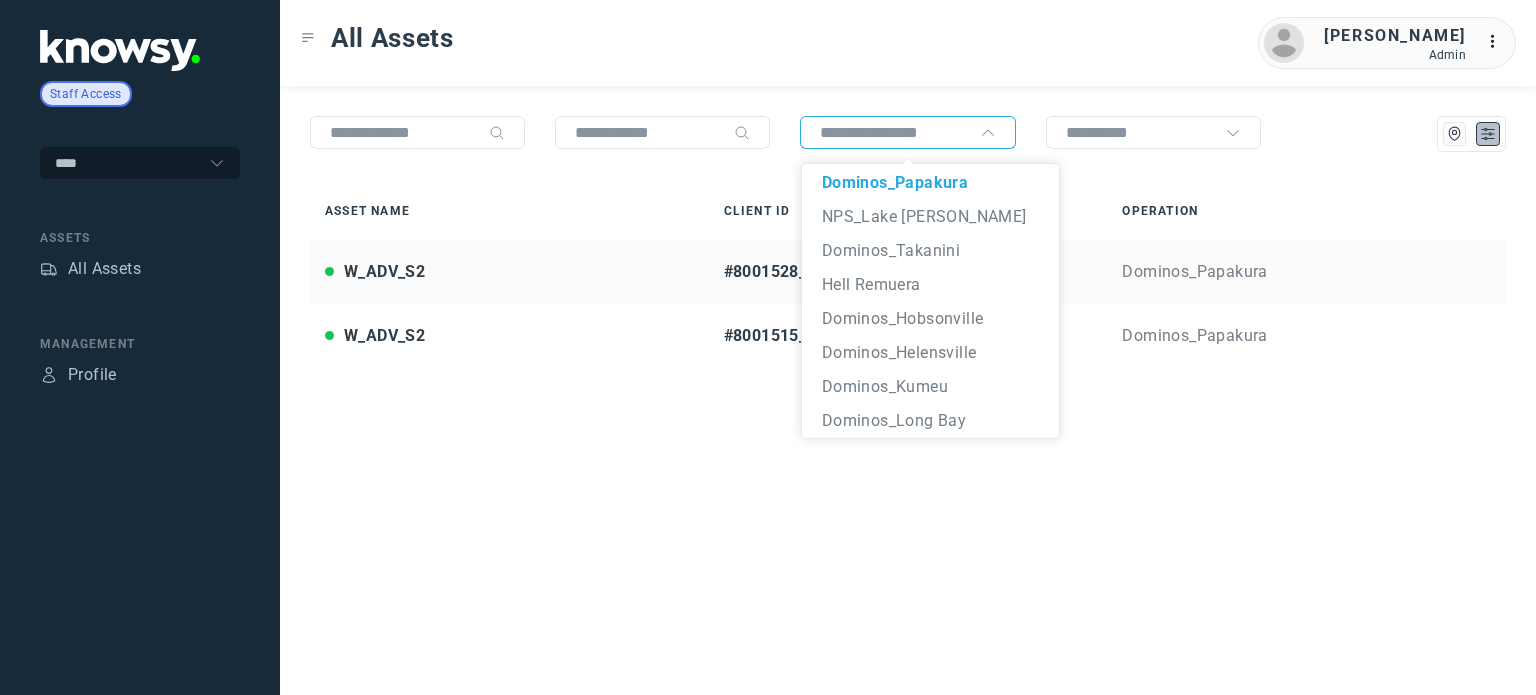 click on "Asset Name Client ID Operation W_ADV_S2 #8001528_C5WBT Dominos_Papakura W_ADV_S2 #8001515_C4WBT Dominos_Papakura W_ADV_S2  #8001528_C5WBT, Dominos_Papakura W_ADV_S2  #8001515_C4WBT, Dominos_Papakura" 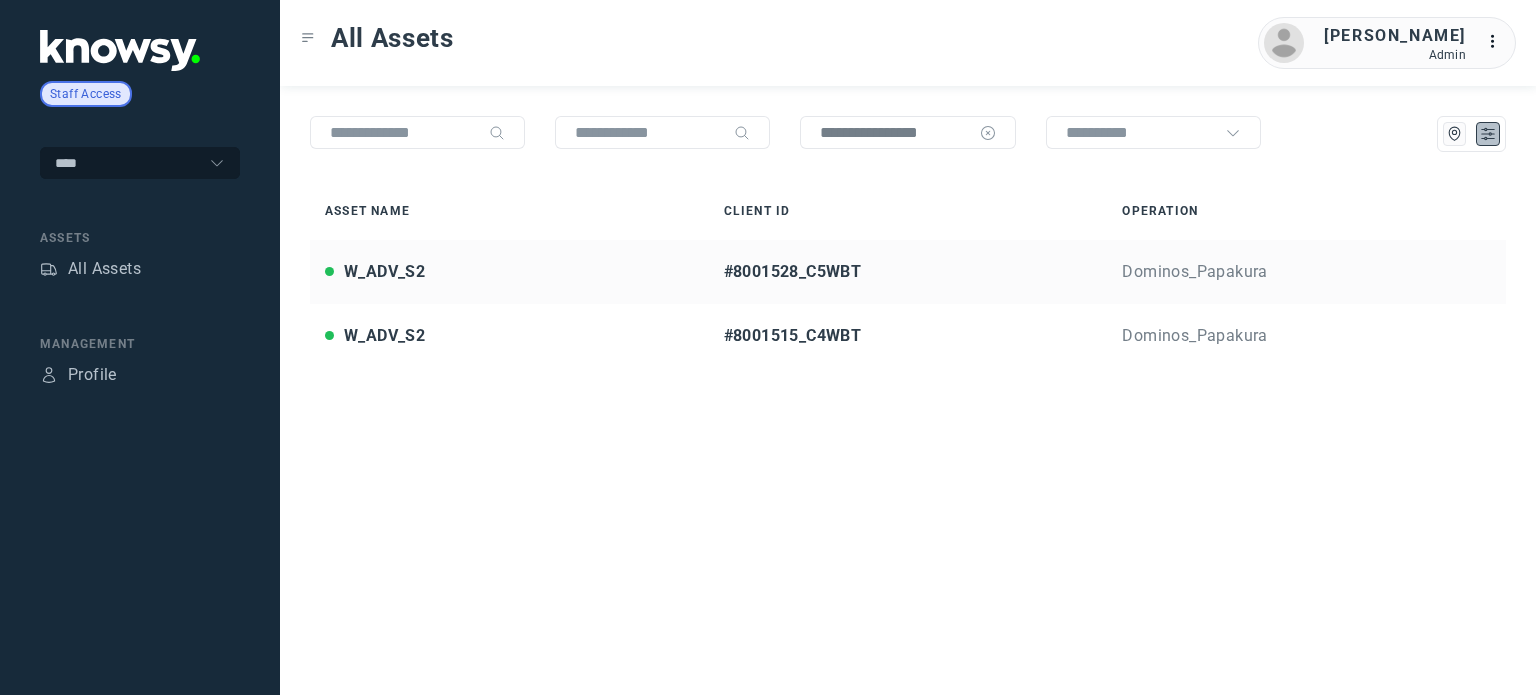 click 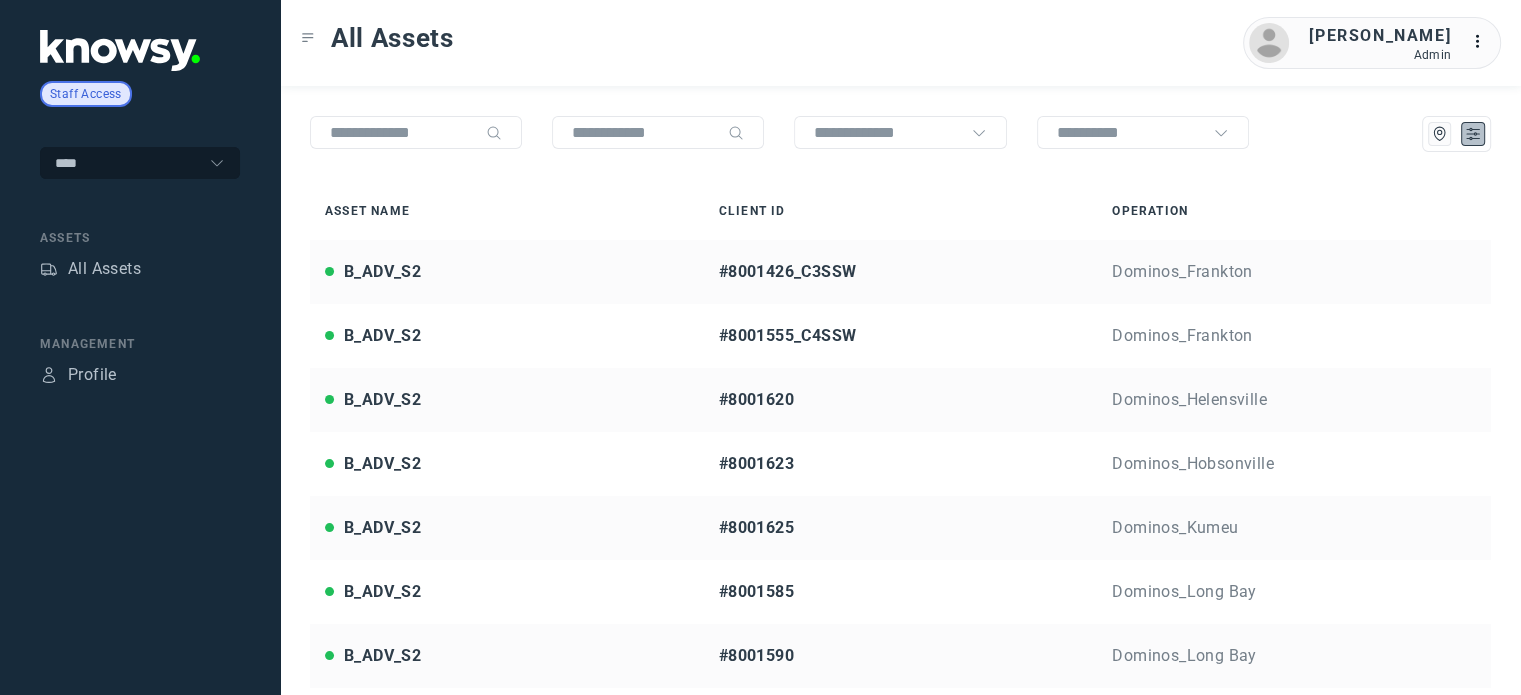 click 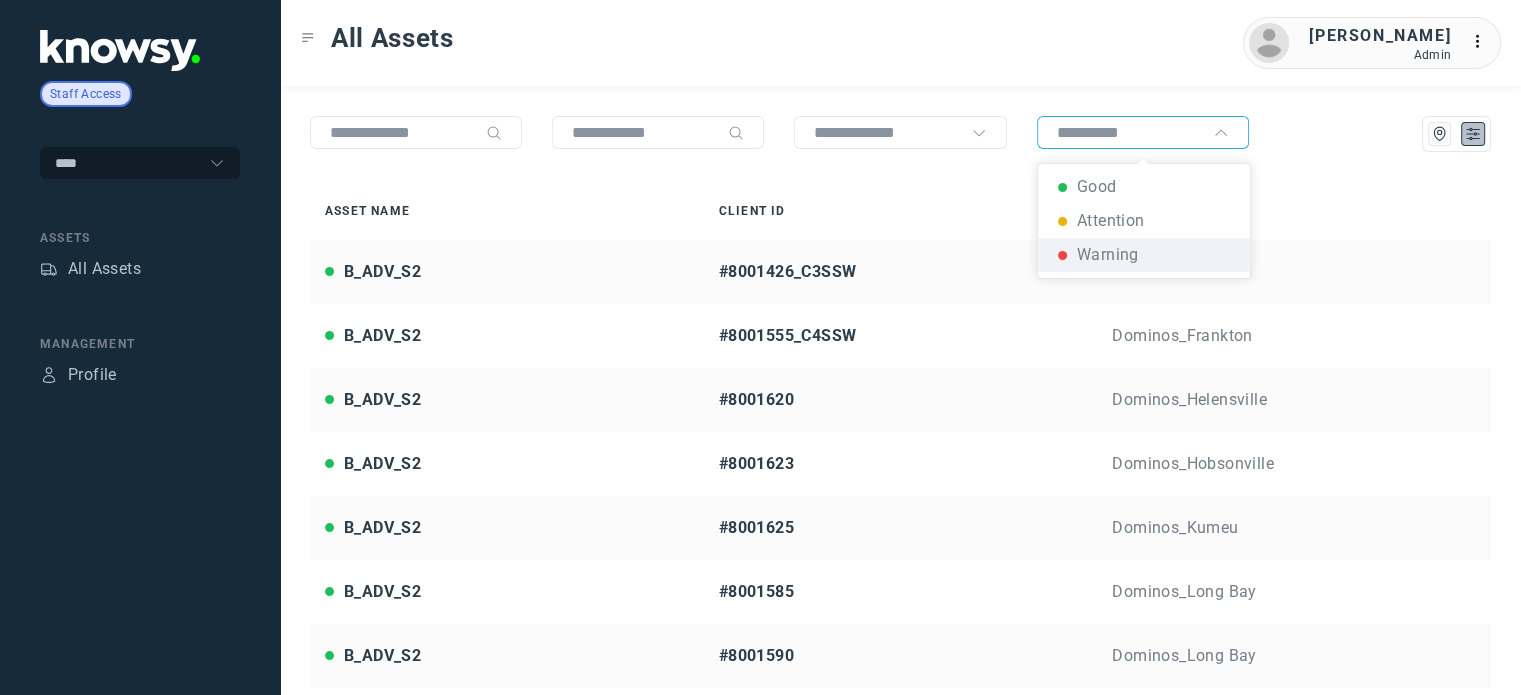 click on "Warning" 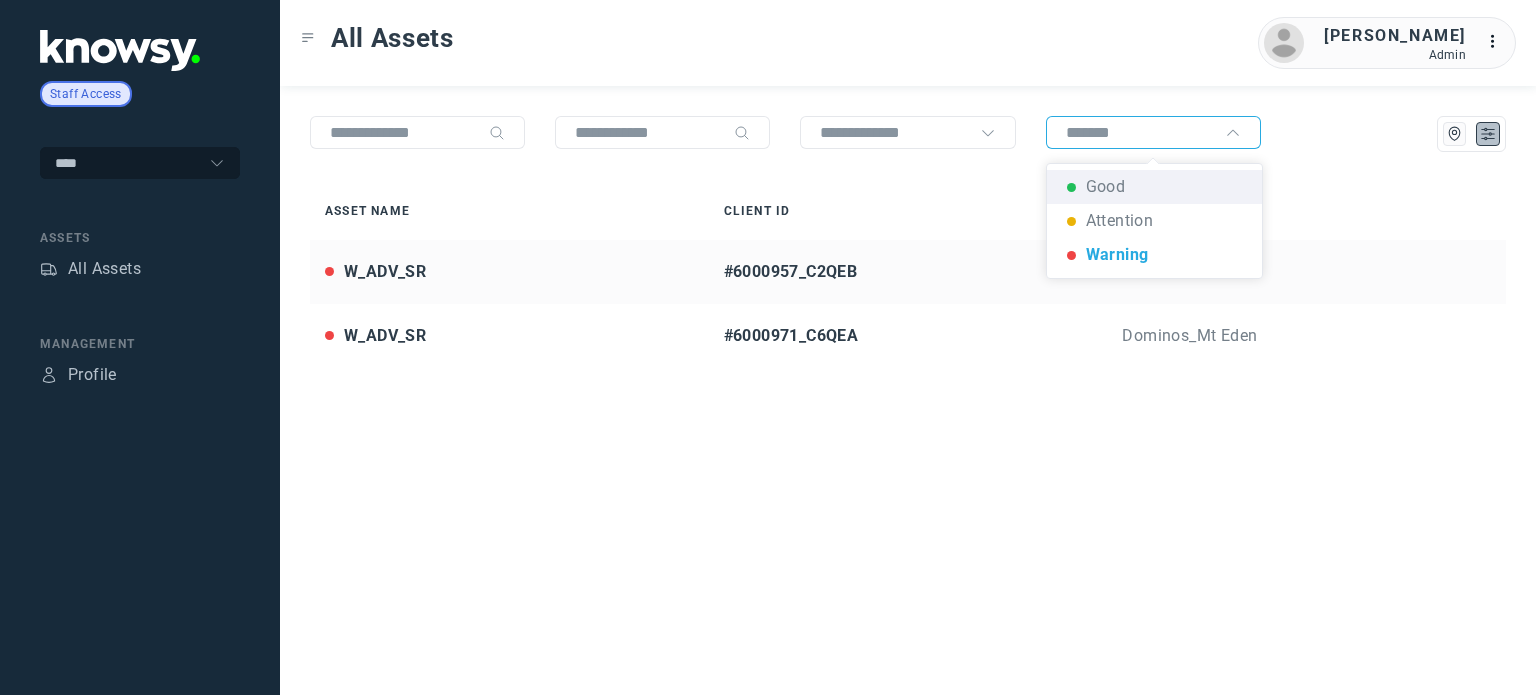click on "W_ADV_SR" 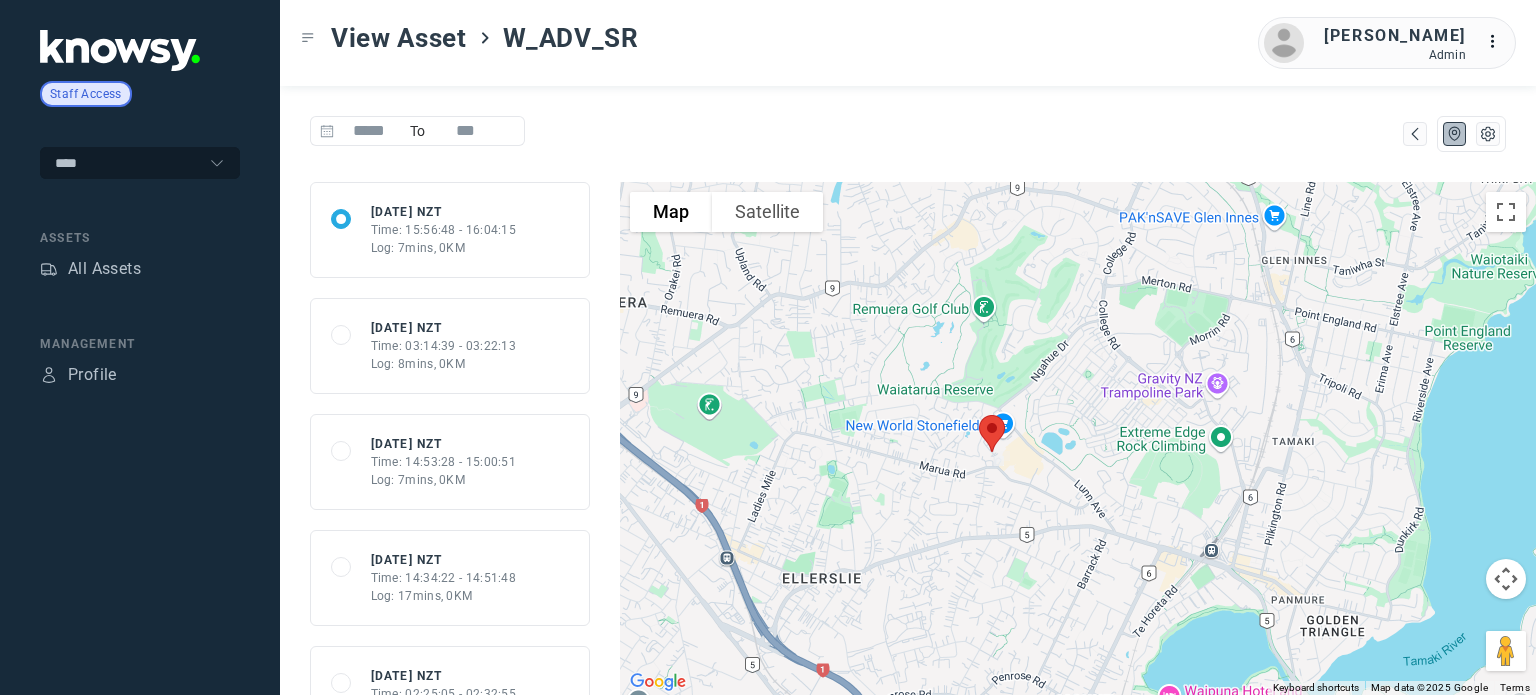 drag, startPoint x: 722, startPoint y: 324, endPoint x: 988, endPoint y: 380, distance: 271.83084 